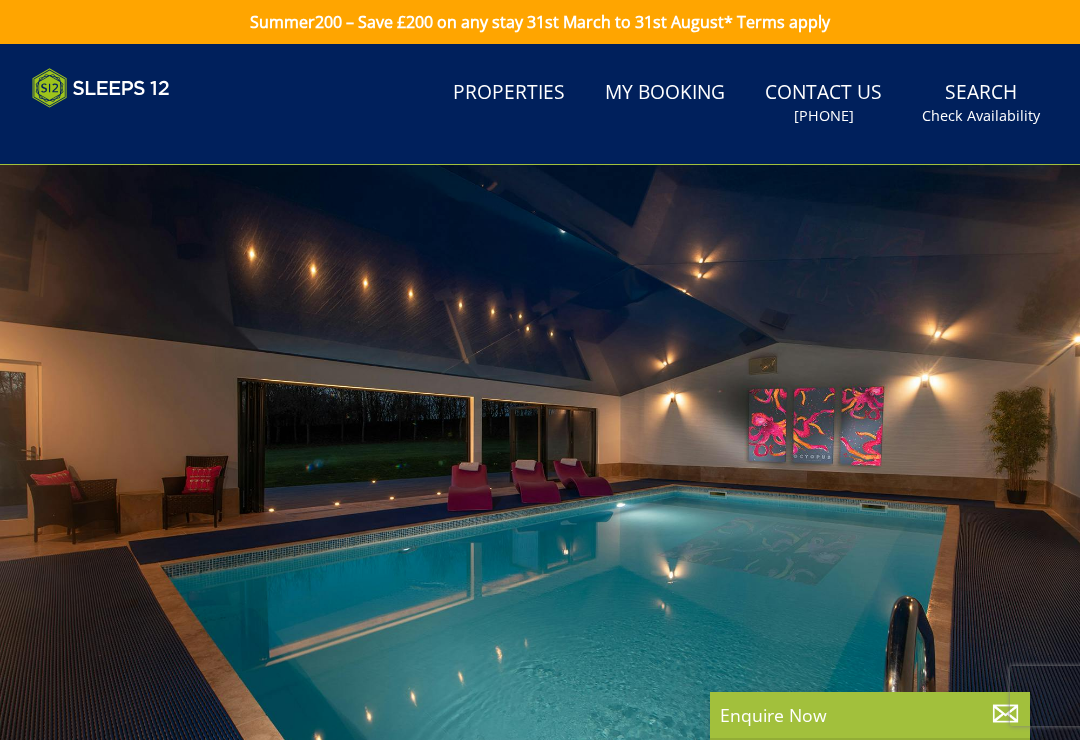 scroll, scrollTop: 0, scrollLeft: 0, axis: both 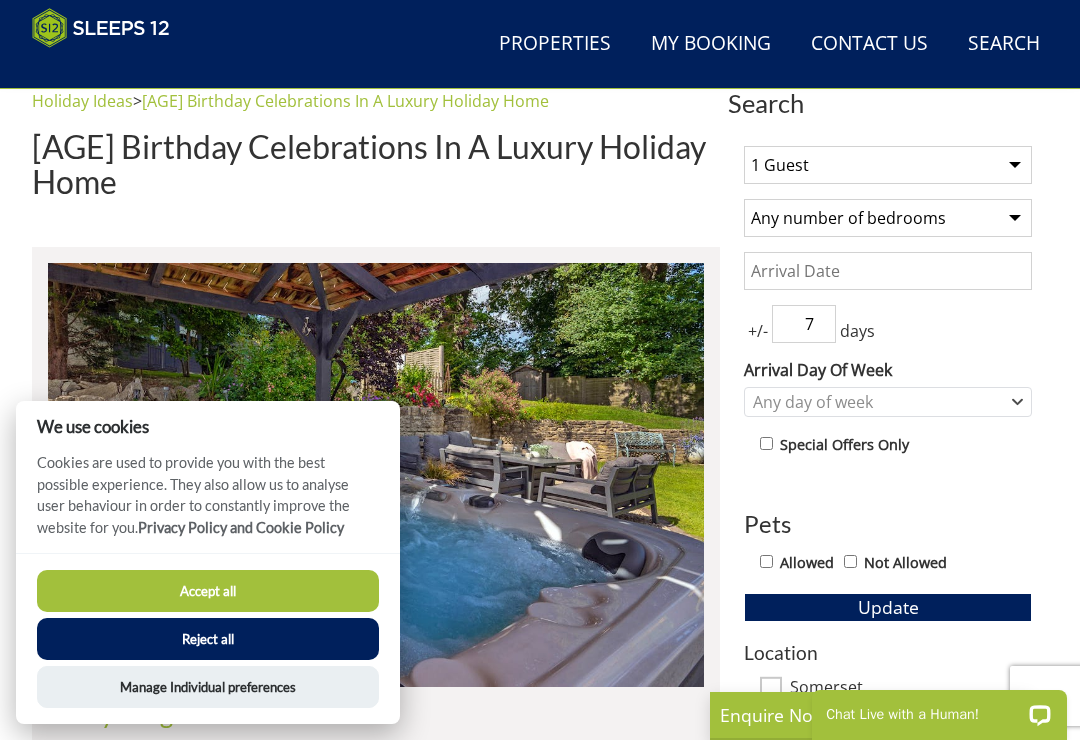 click on "Reject all" at bounding box center [208, 639] 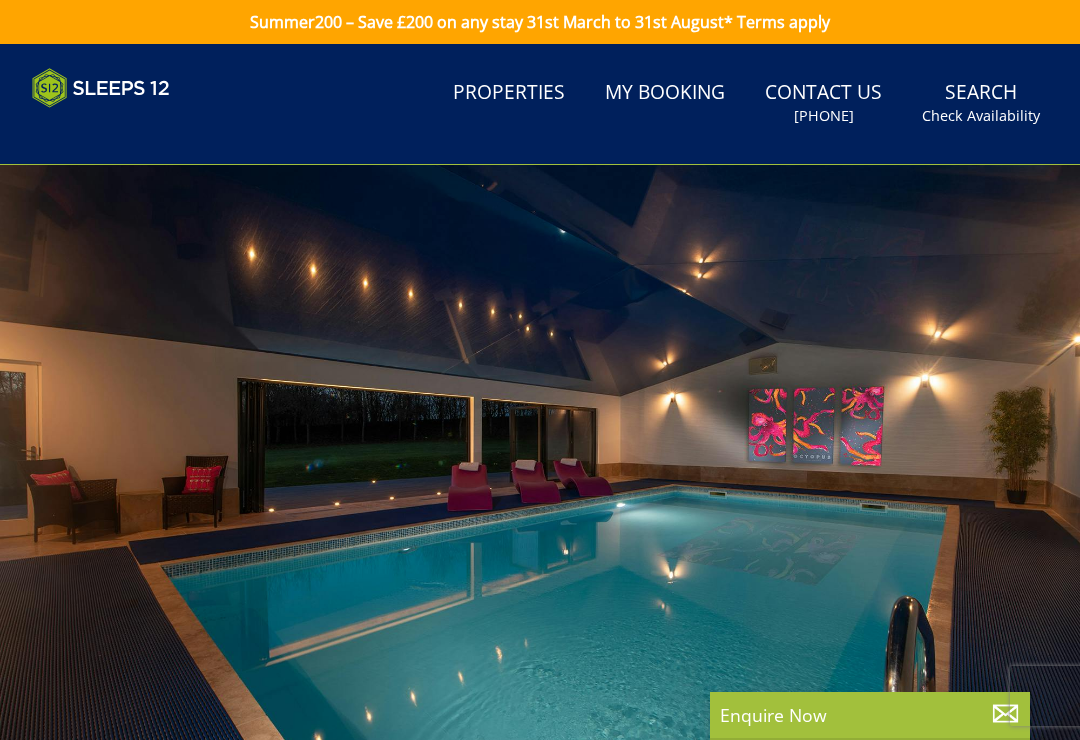 scroll, scrollTop: 0, scrollLeft: 0, axis: both 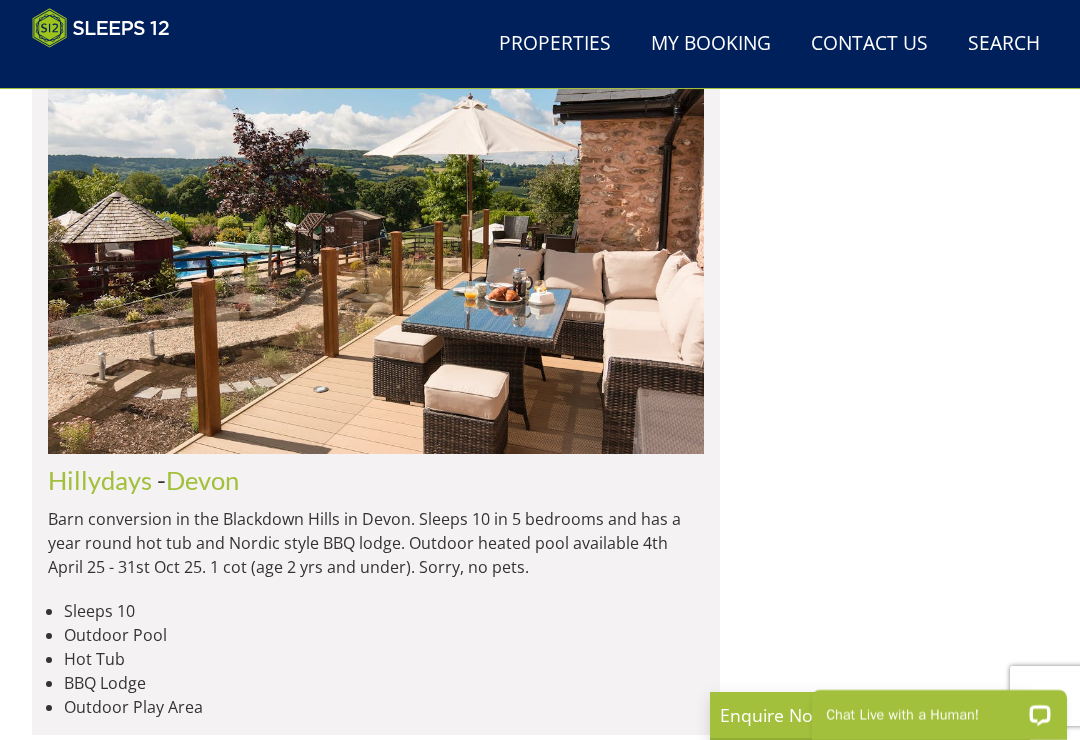 click at bounding box center (376, 242) 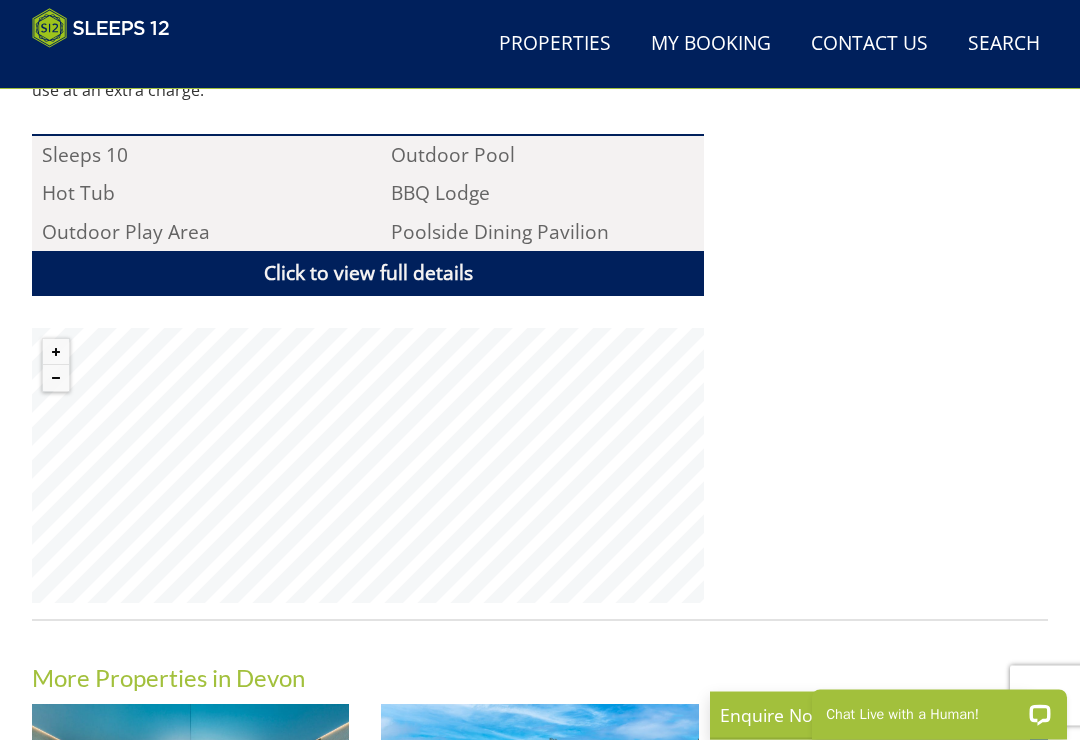 scroll, scrollTop: 1340, scrollLeft: 0, axis: vertical 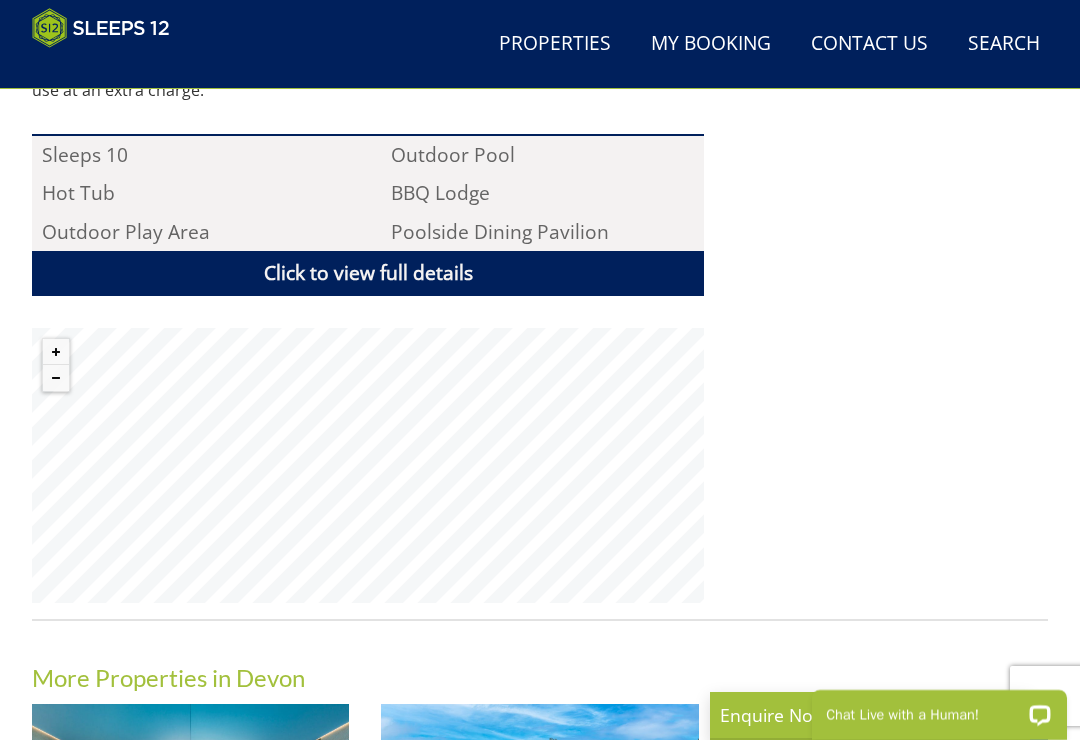 click at bounding box center [56, 378] 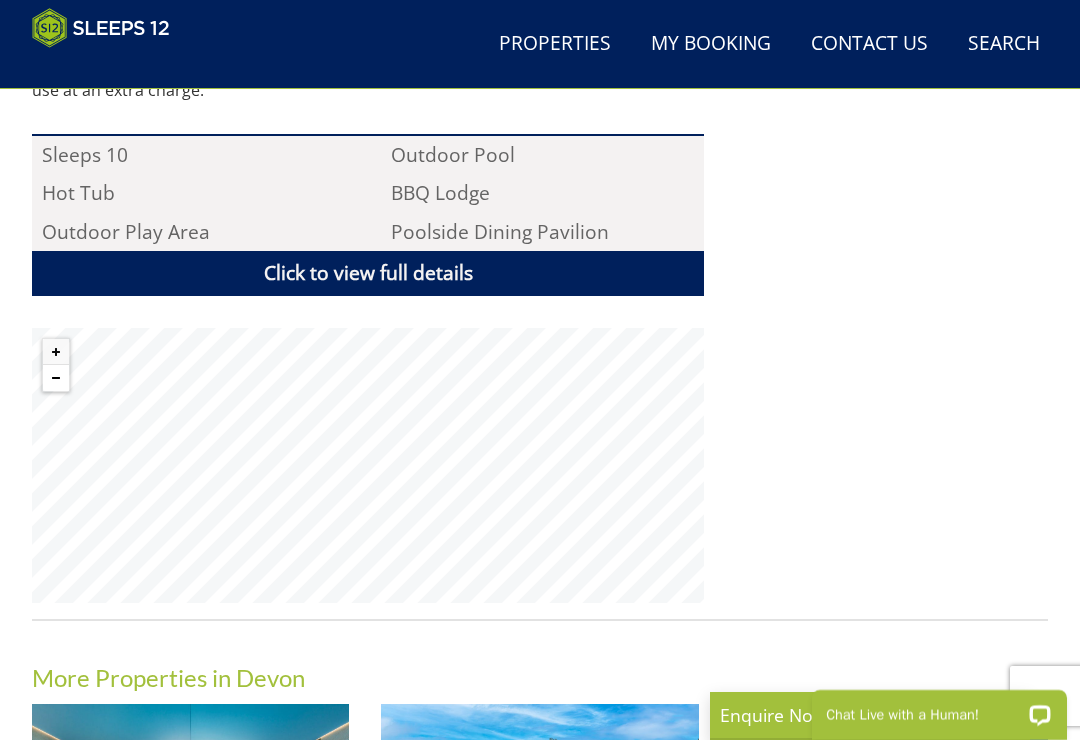 click at bounding box center [56, 378] 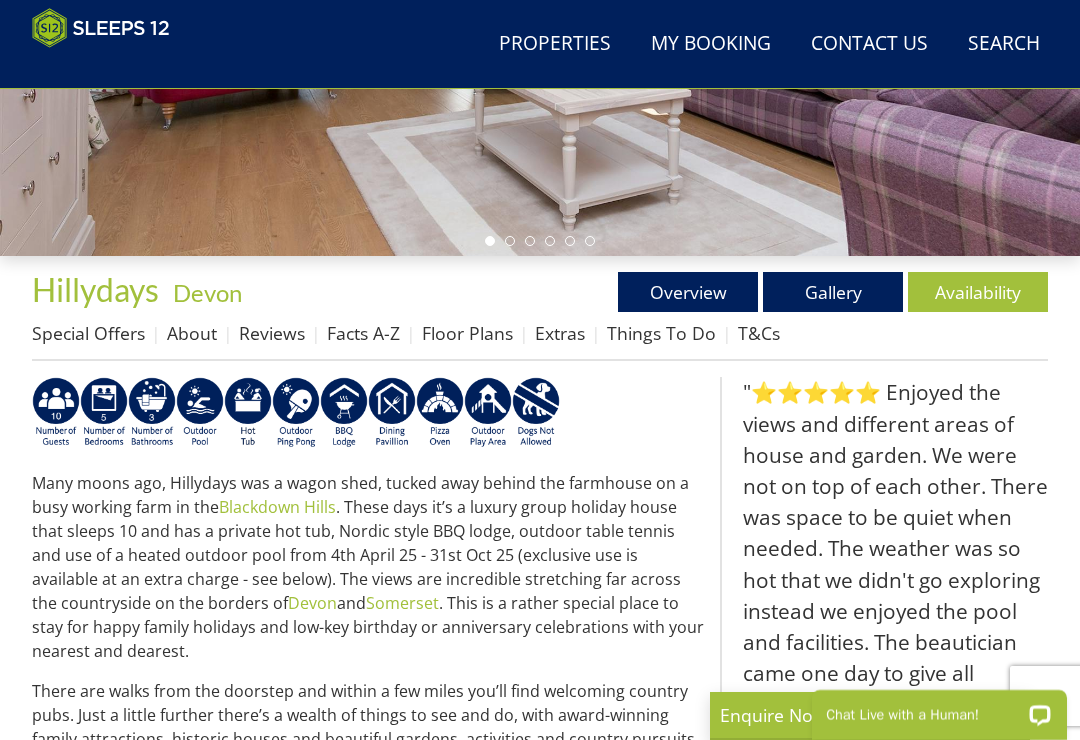 scroll, scrollTop: 439, scrollLeft: 0, axis: vertical 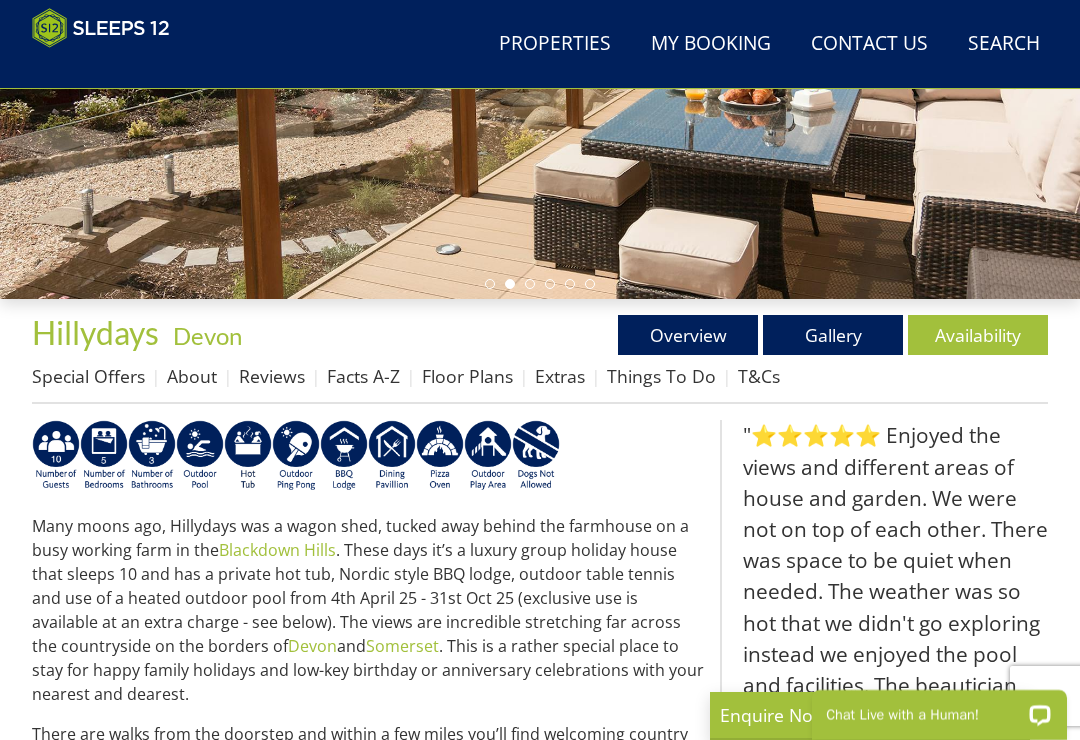 click on "Availability" at bounding box center [978, 335] 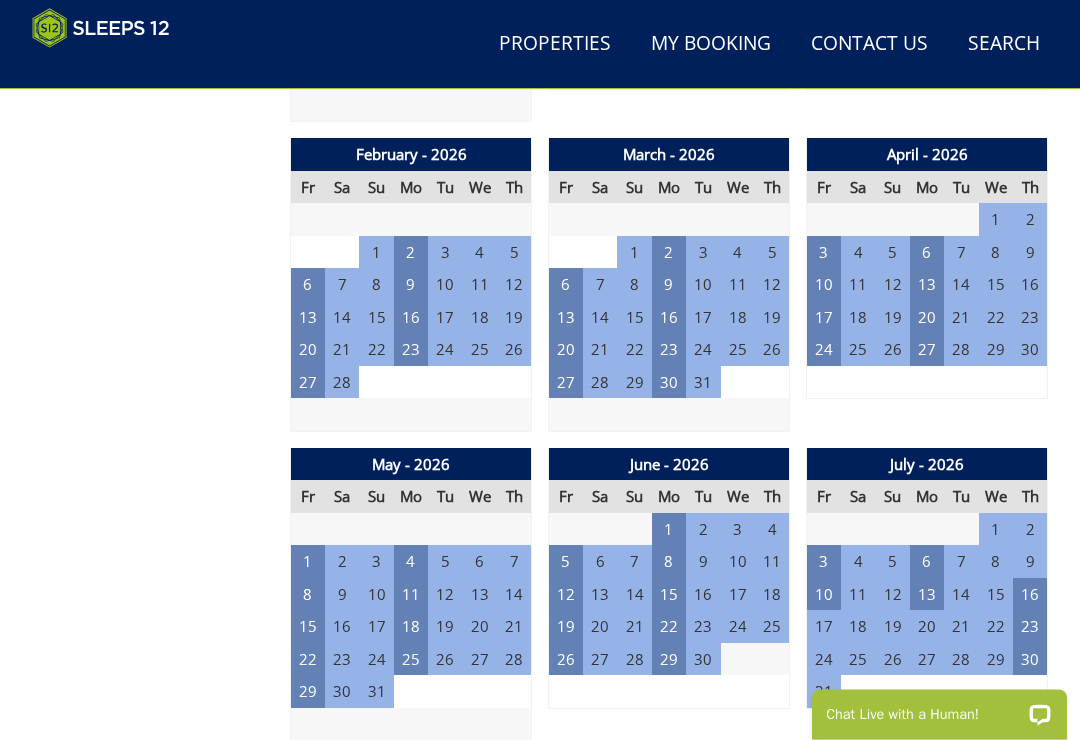 scroll, scrollTop: 1340, scrollLeft: 0, axis: vertical 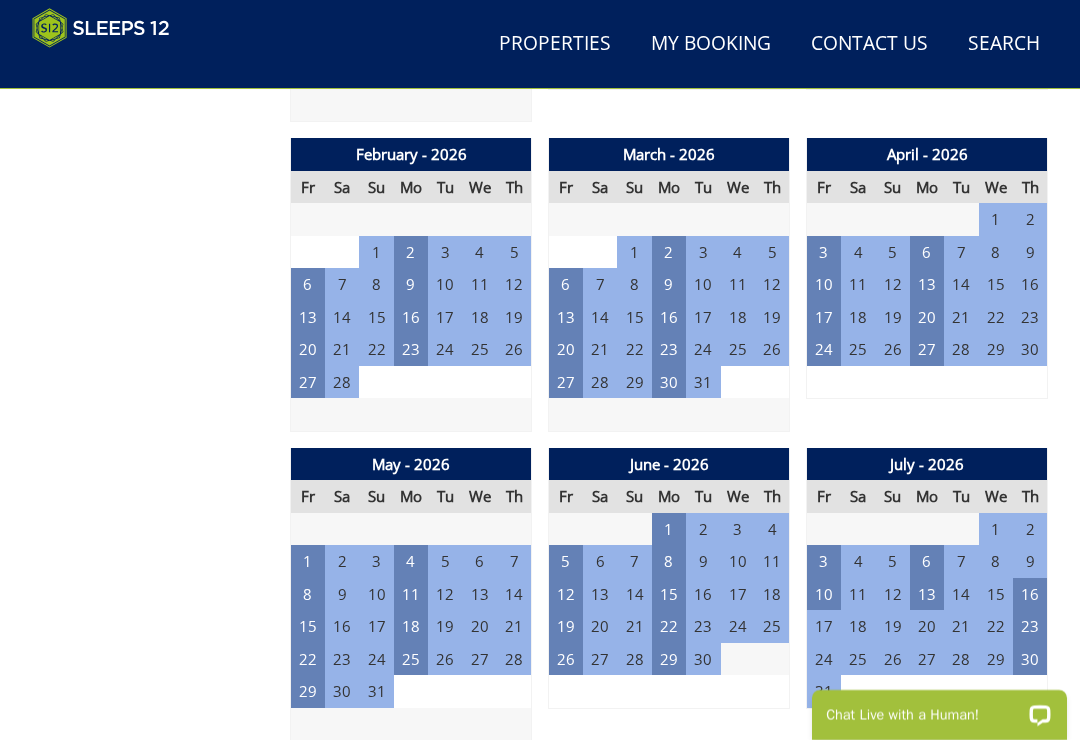 click on "1" at bounding box center [308, 561] 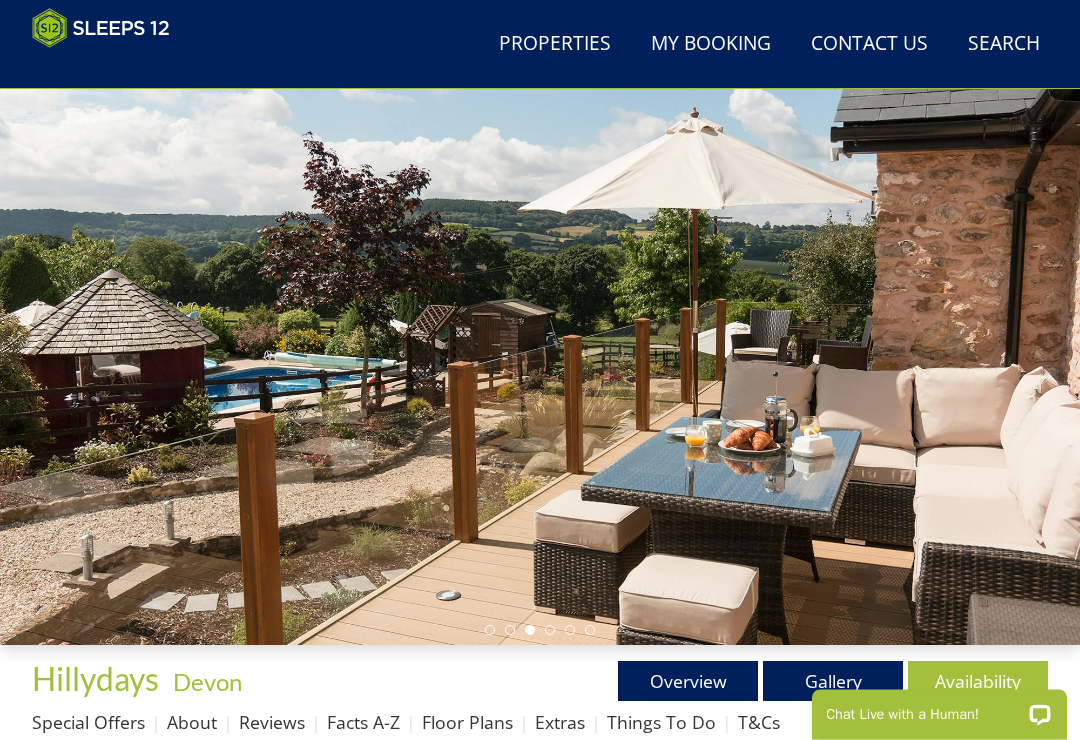 scroll, scrollTop: 144, scrollLeft: 0, axis: vertical 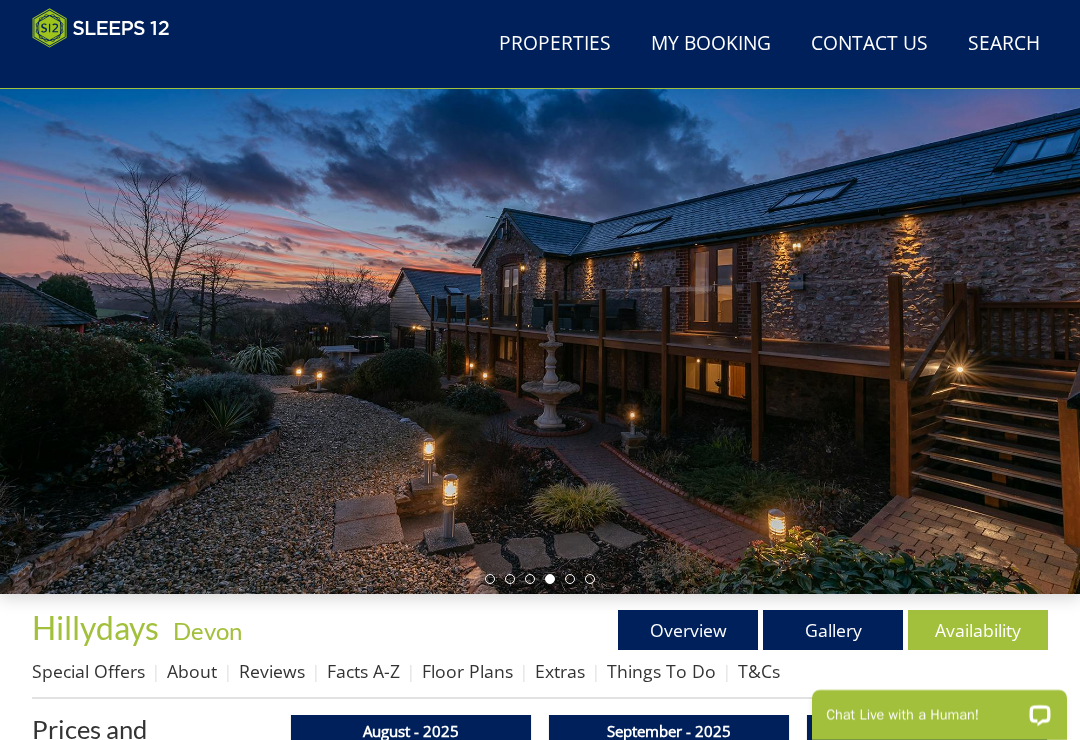 click on "Overview" at bounding box center [688, 630] 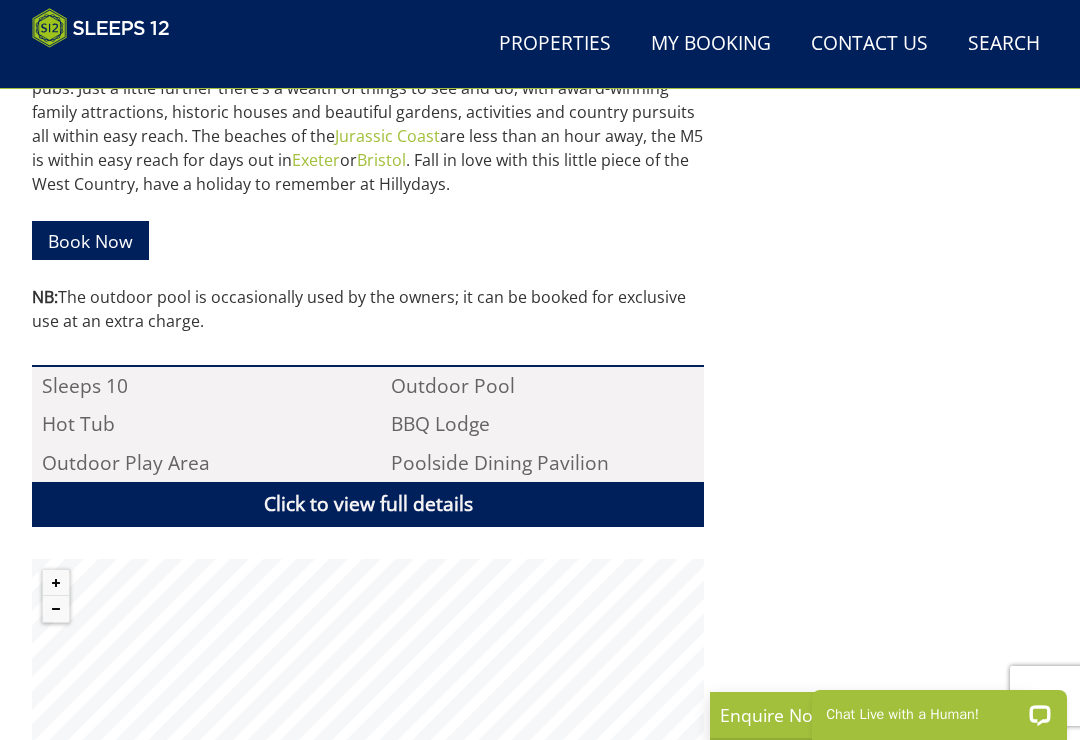 scroll, scrollTop: 1058, scrollLeft: 0, axis: vertical 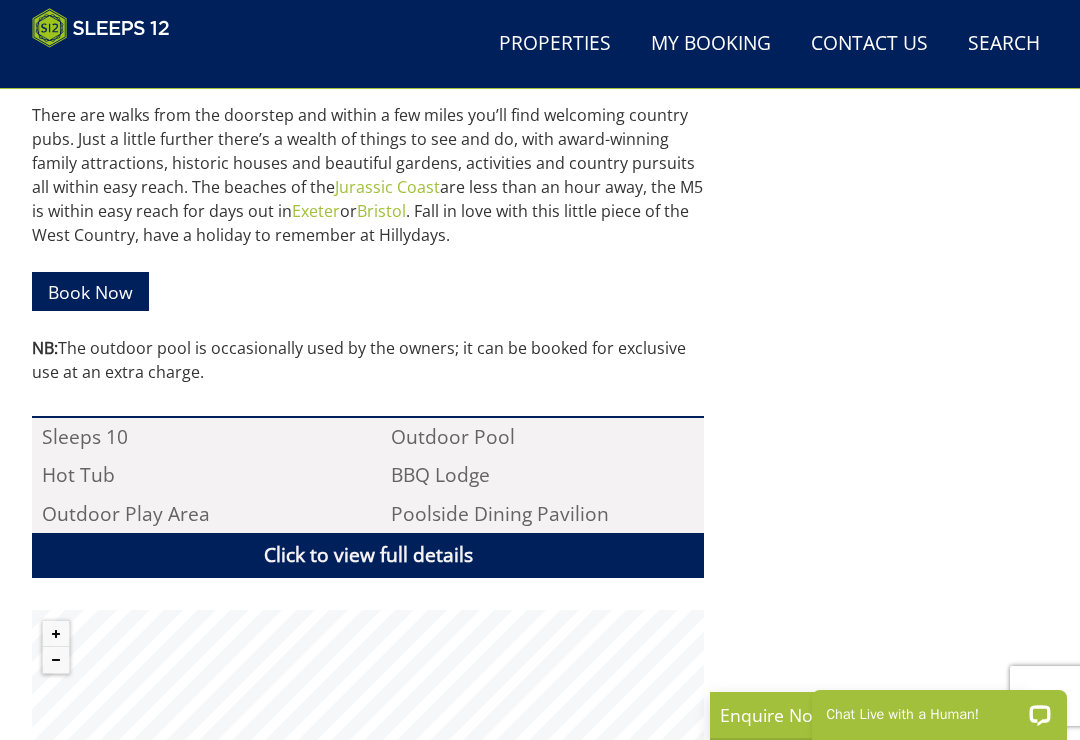 click on "Outdoor Pool" at bounding box center (542, 437) 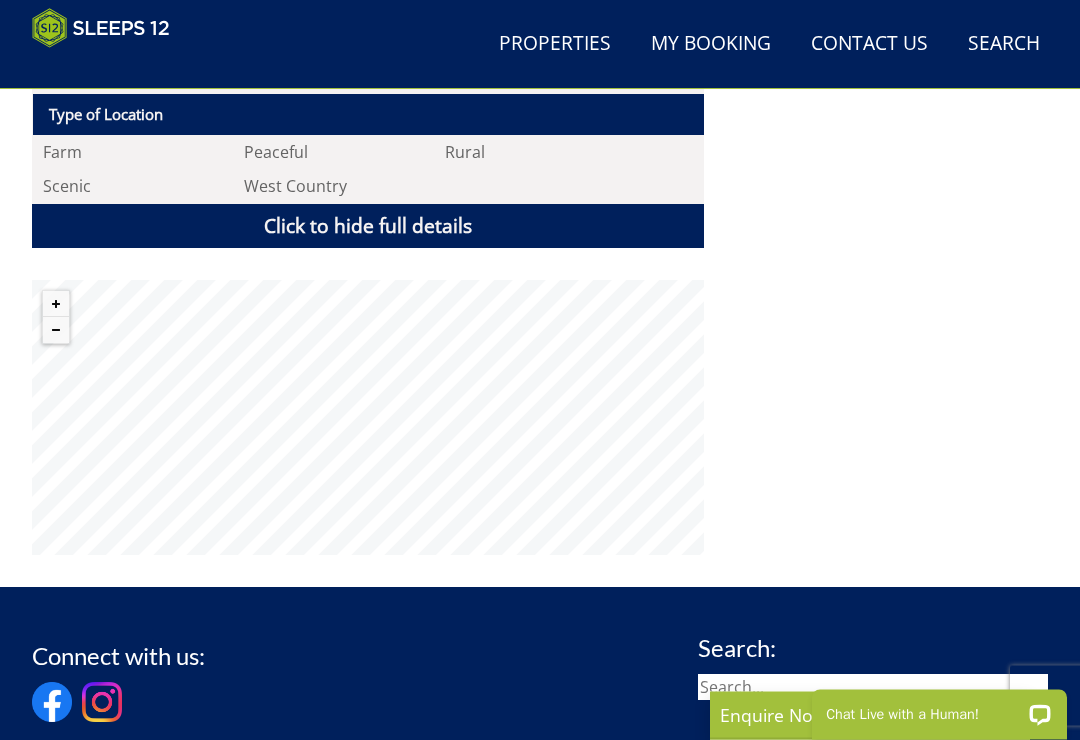 scroll, scrollTop: 3108, scrollLeft: 0, axis: vertical 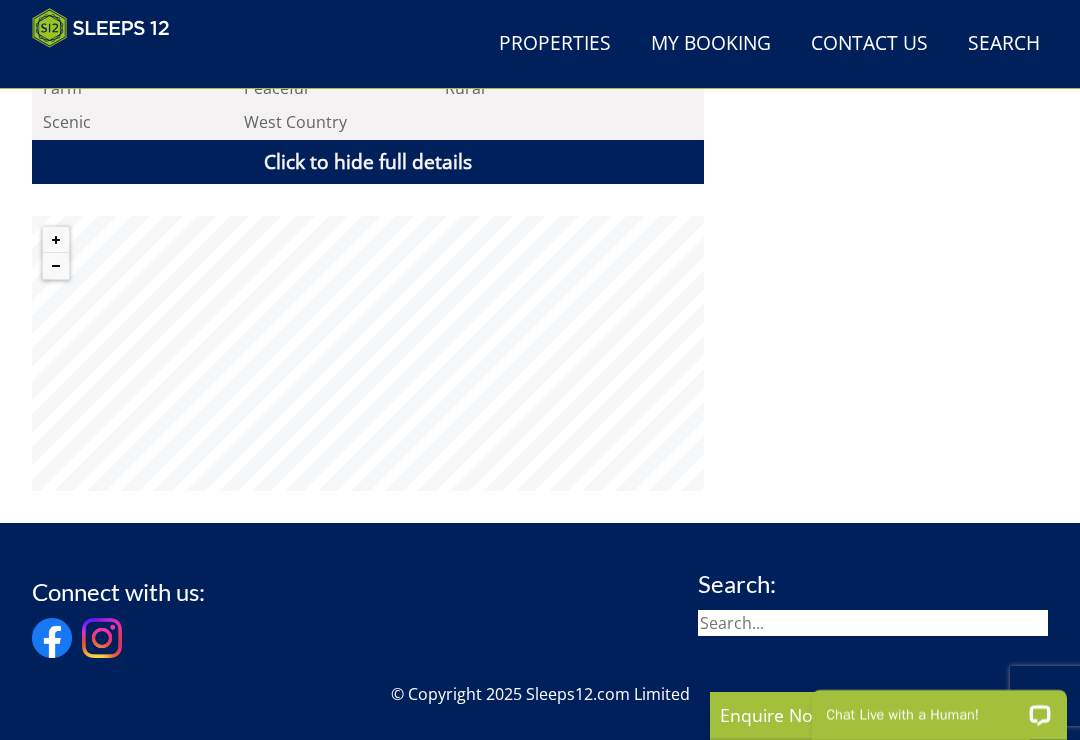 click at bounding box center [56, 240] 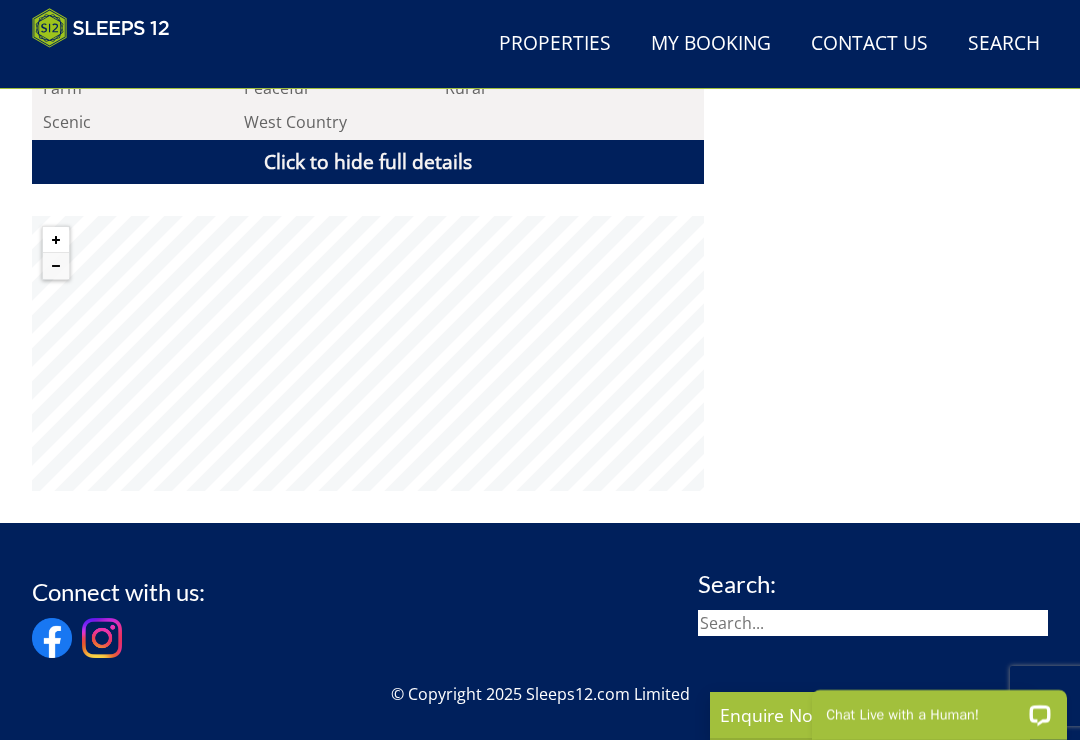 click at bounding box center (56, 240) 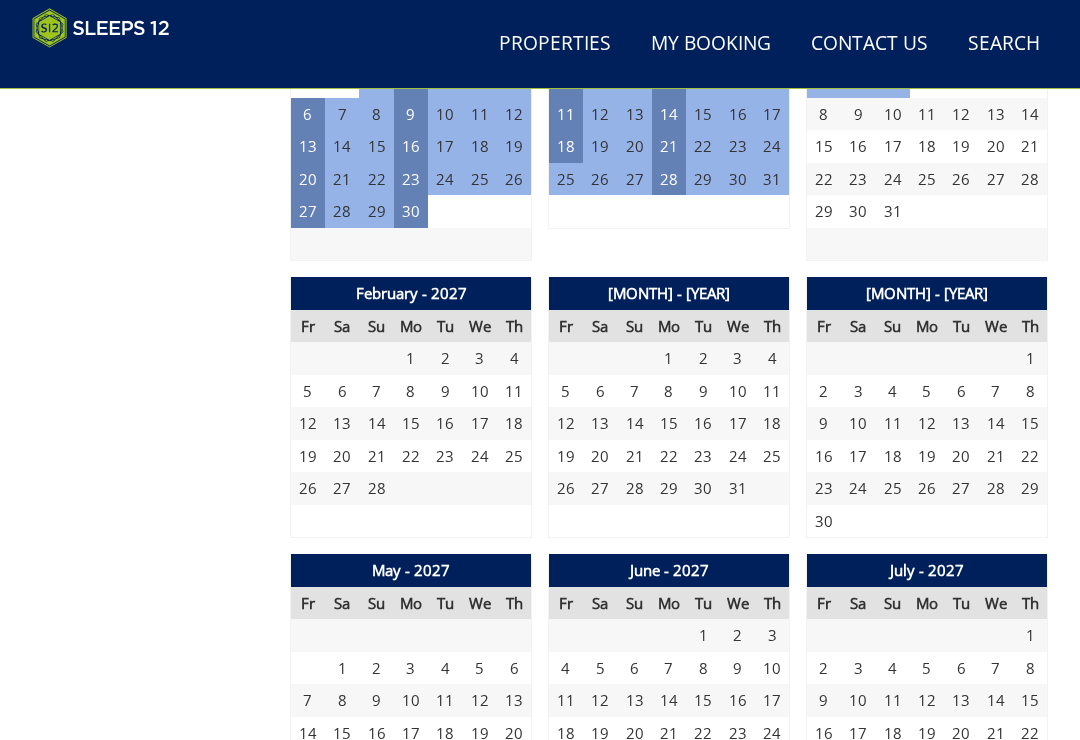 scroll, scrollTop: 2436, scrollLeft: 0, axis: vertical 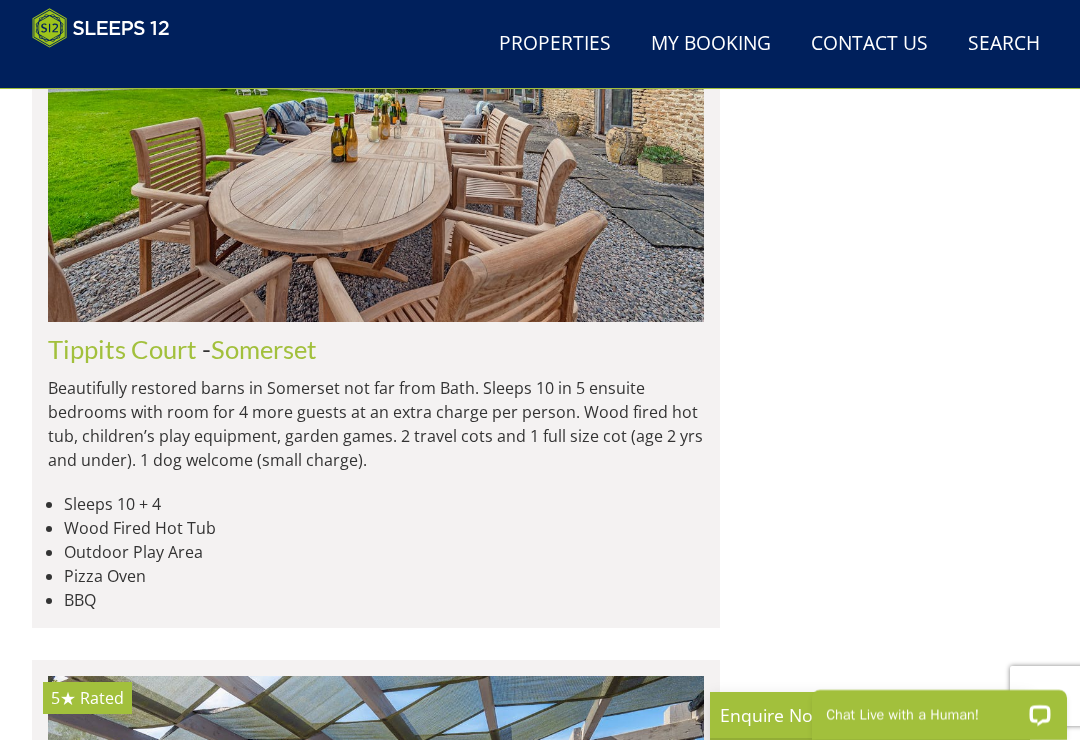 click on "Load More" at bounding box center [376, 4590] 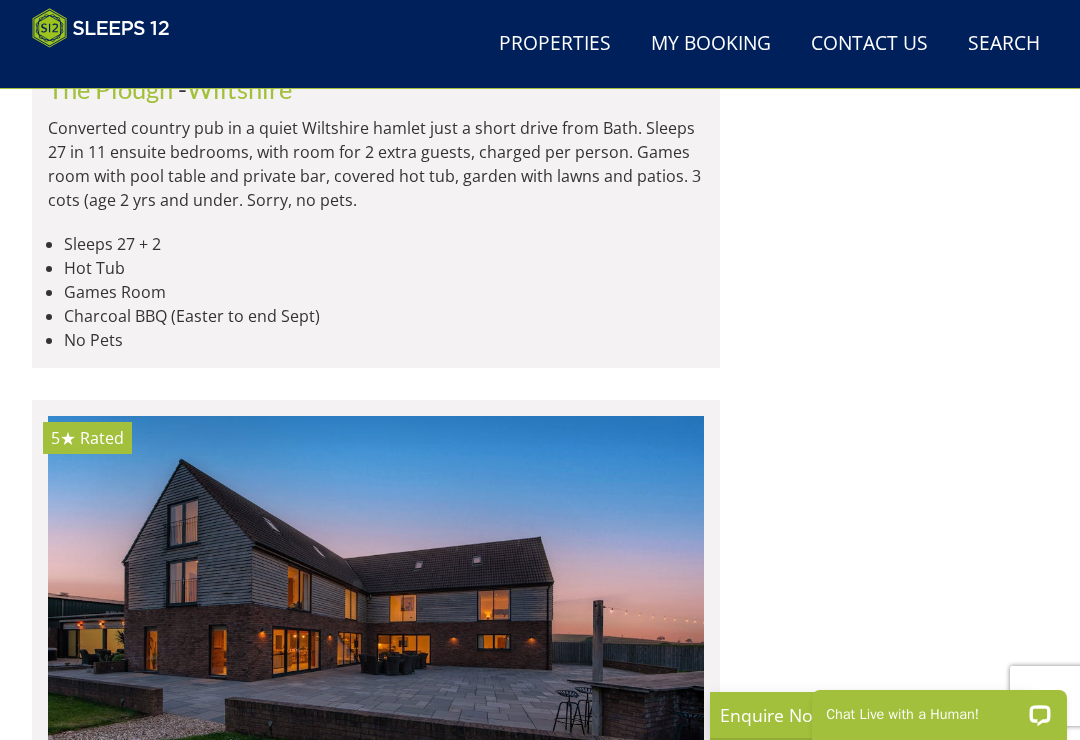scroll, scrollTop: 4075, scrollLeft: 0, axis: vertical 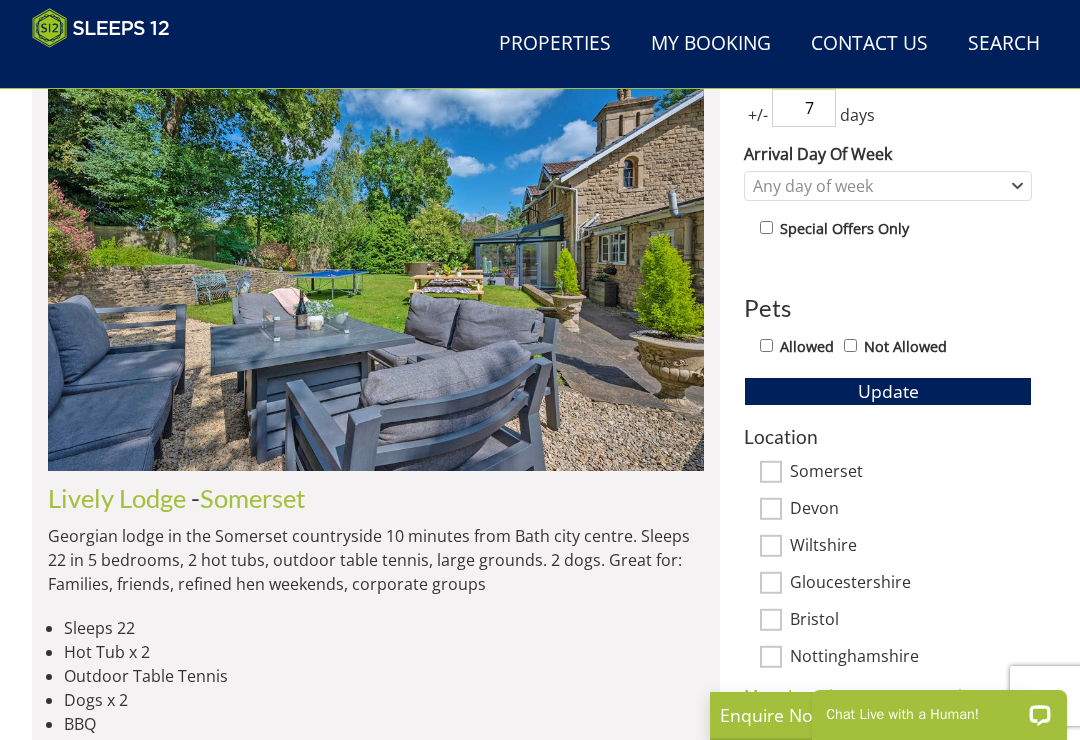 click on "More Locations..." at bounding box center (937, 696) 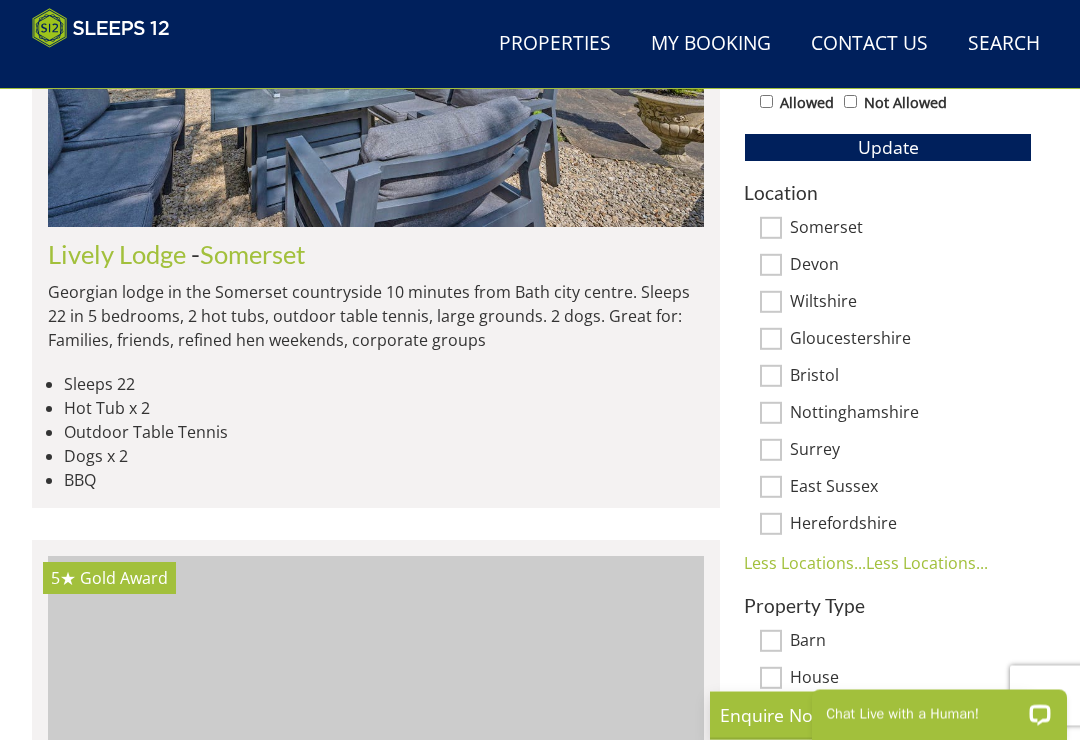 scroll, scrollTop: 1125, scrollLeft: 0, axis: vertical 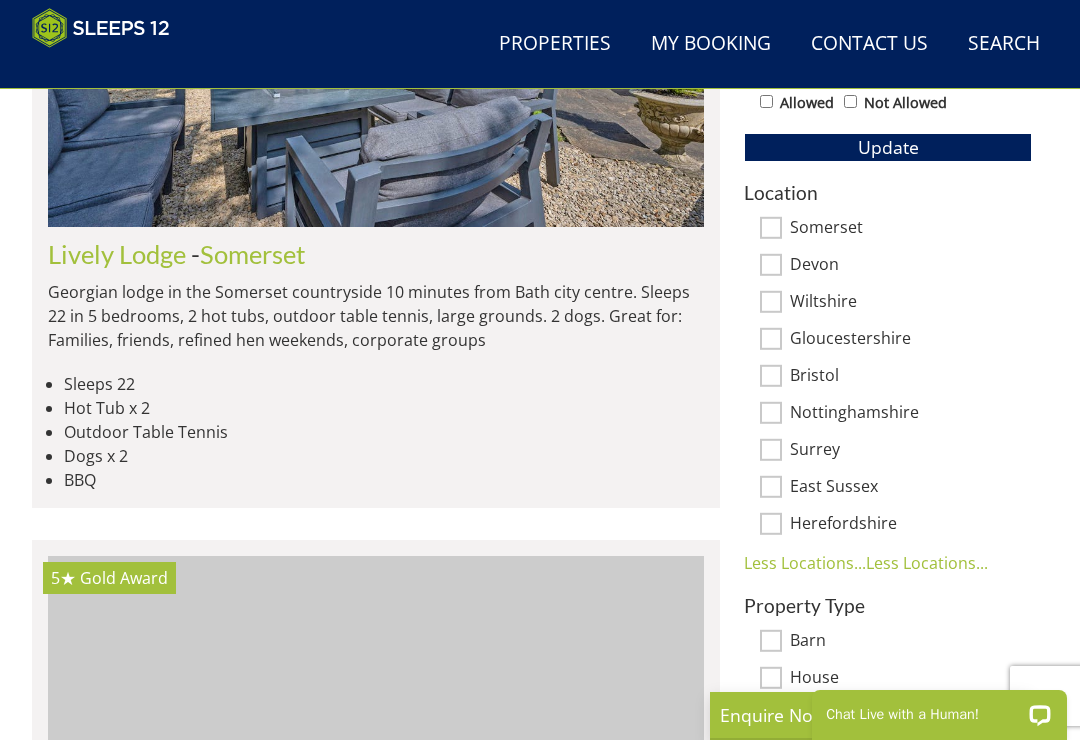 click on "Less Locations..." at bounding box center (927, 563) 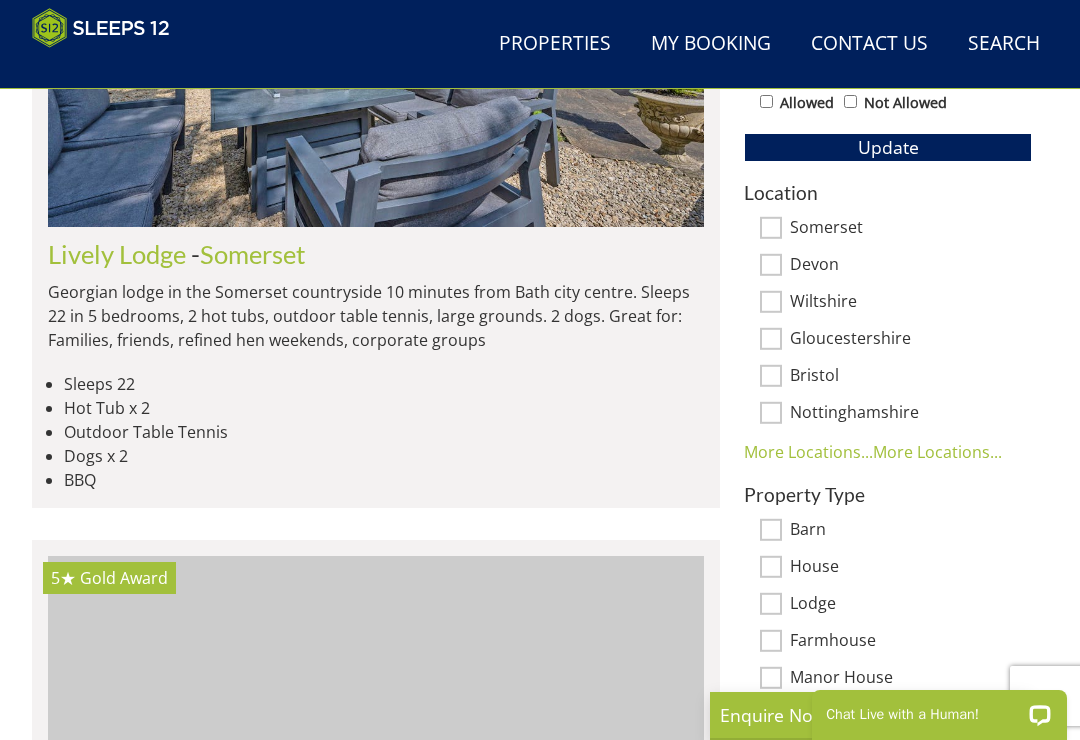 click on "More Locations..." at bounding box center (937, 452) 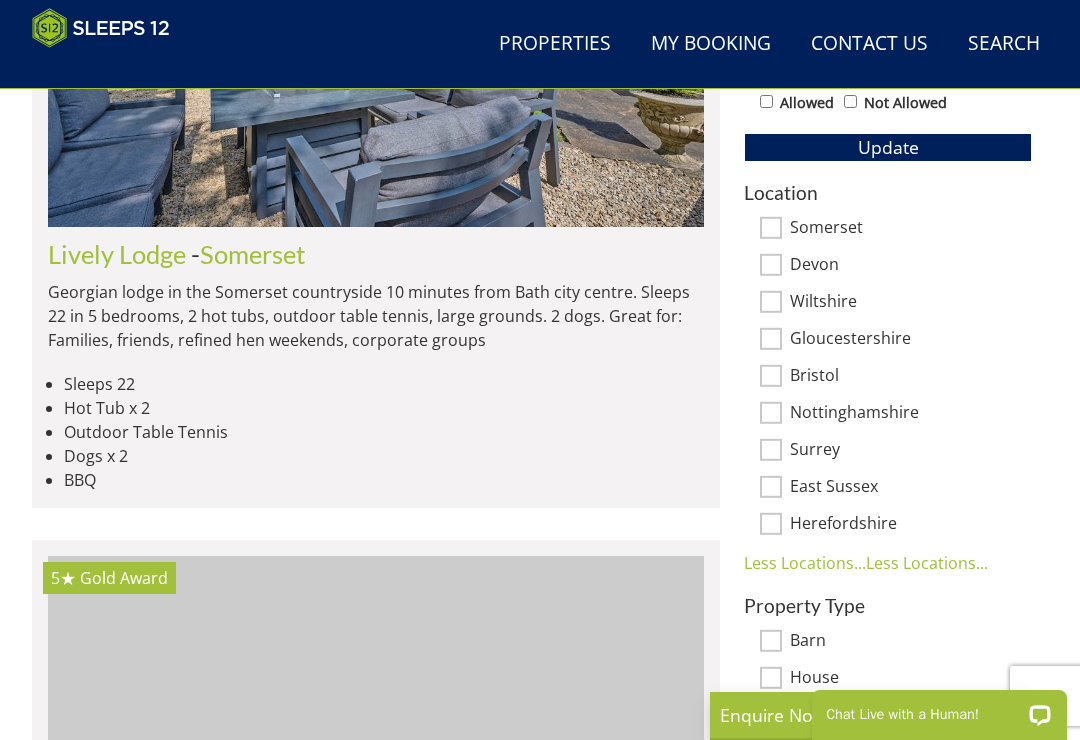 click on "Devon" at bounding box center (771, 265) 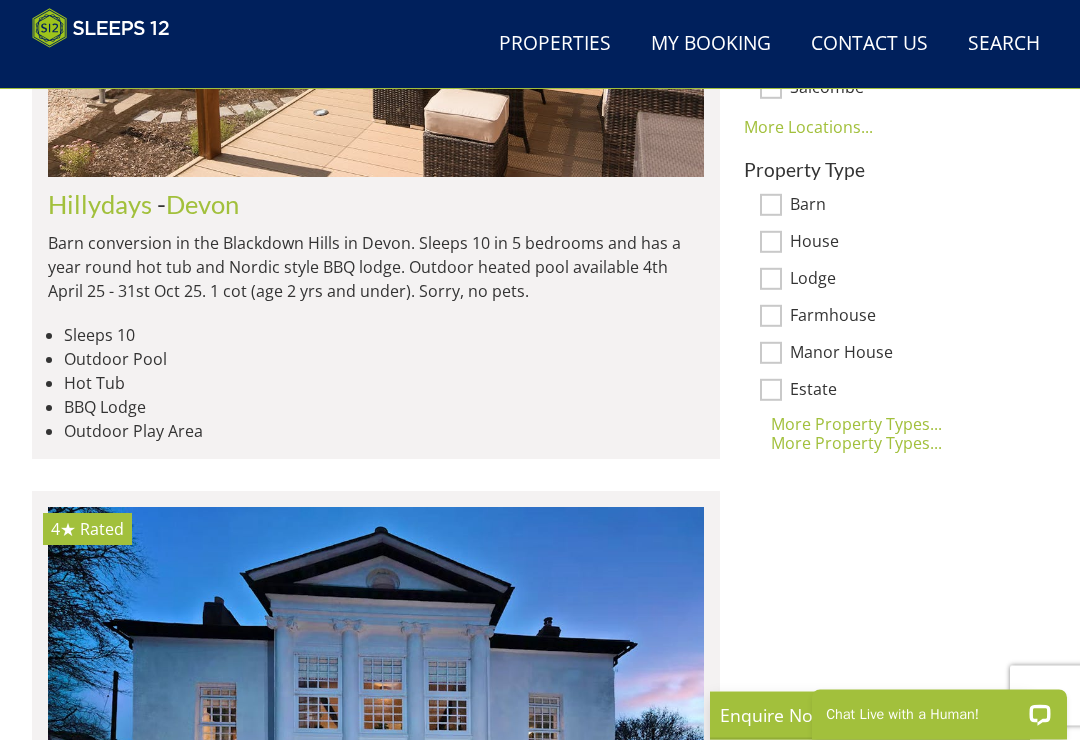 scroll, scrollTop: 1528, scrollLeft: 0, axis: vertical 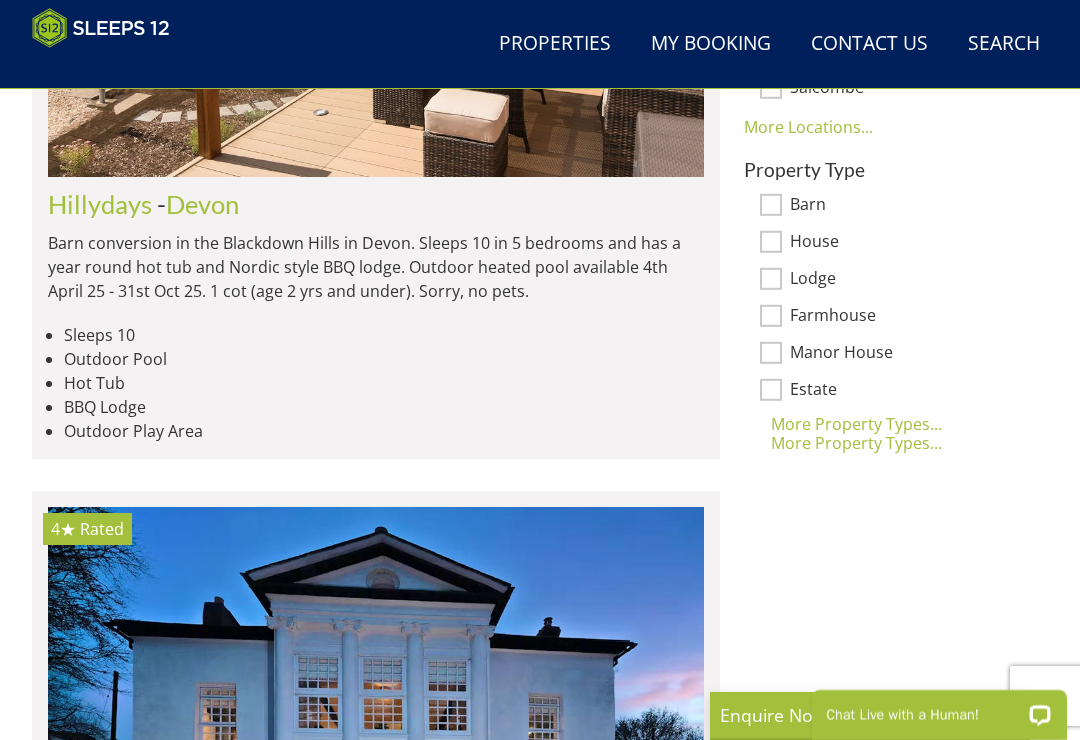 click on "More Property Types..." at bounding box center [888, 443] 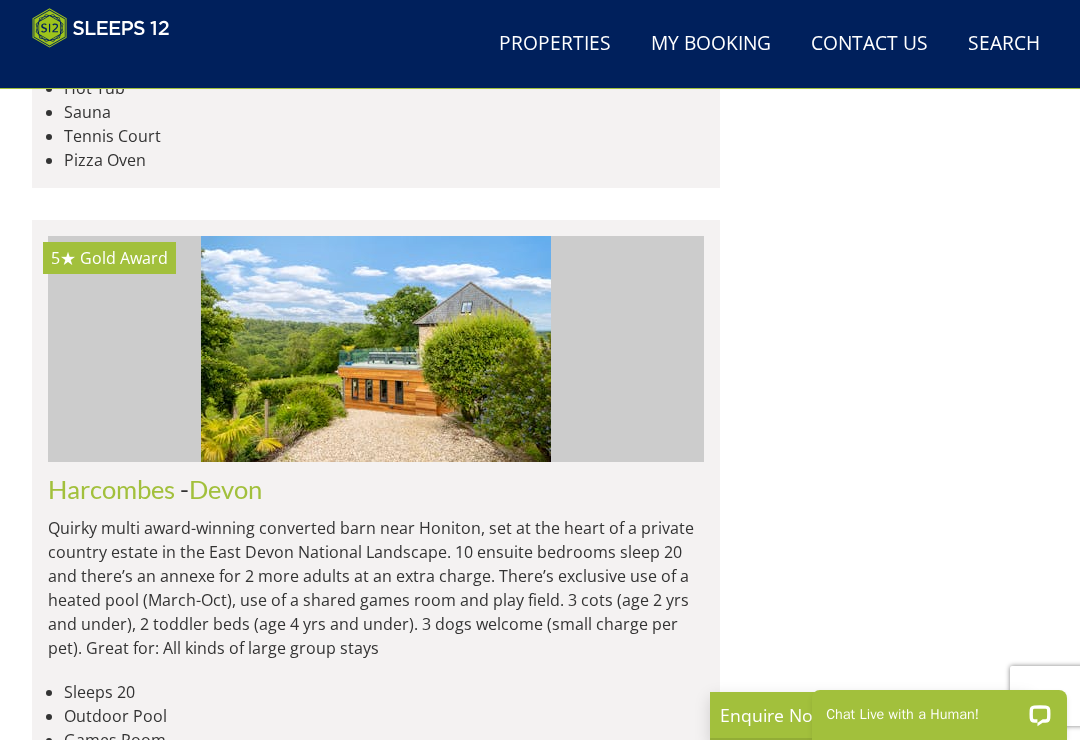 scroll, scrollTop: 7881, scrollLeft: 0, axis: vertical 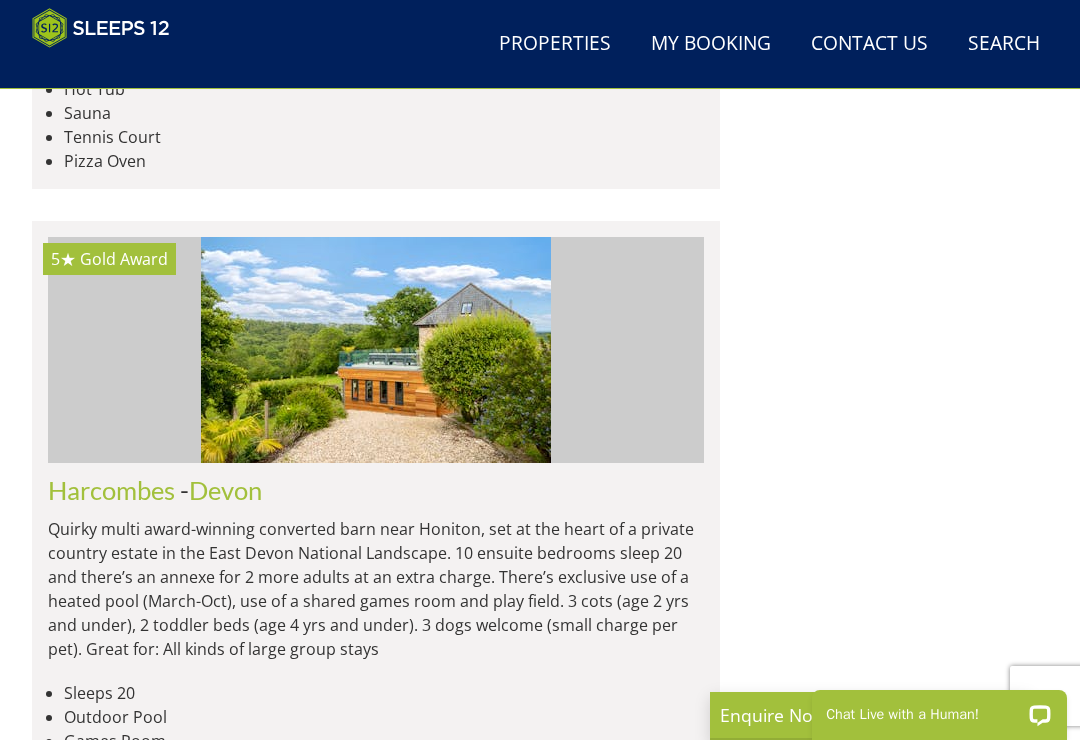 click at bounding box center [376, -2498] 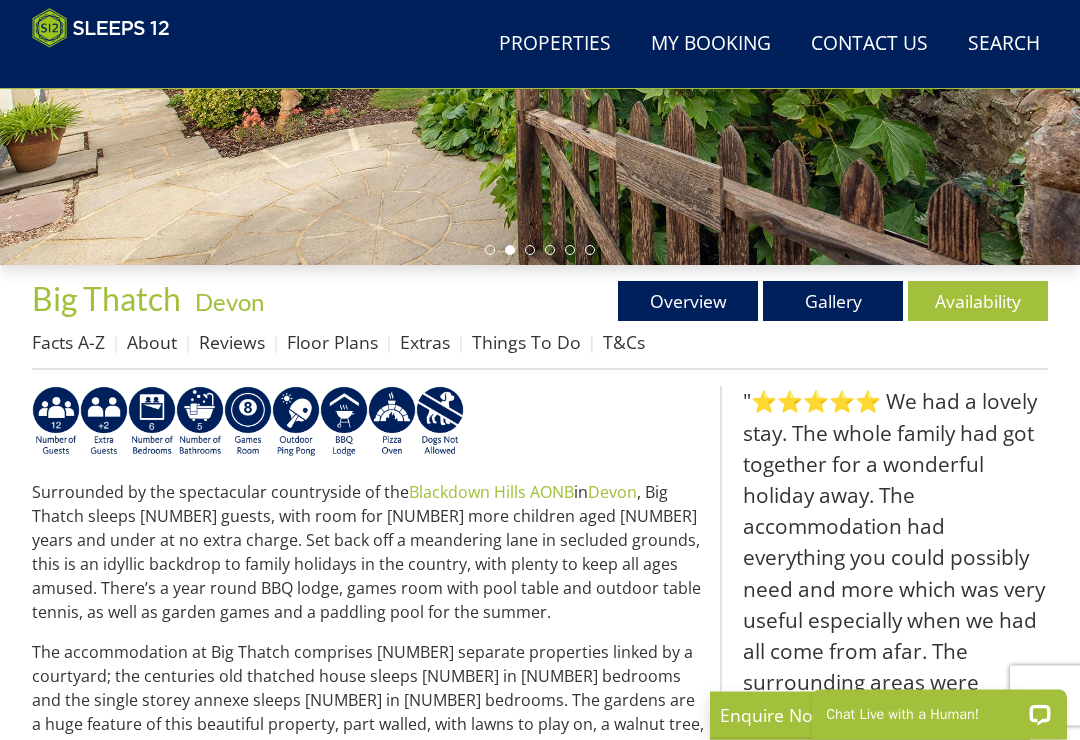 scroll, scrollTop: 473, scrollLeft: 0, axis: vertical 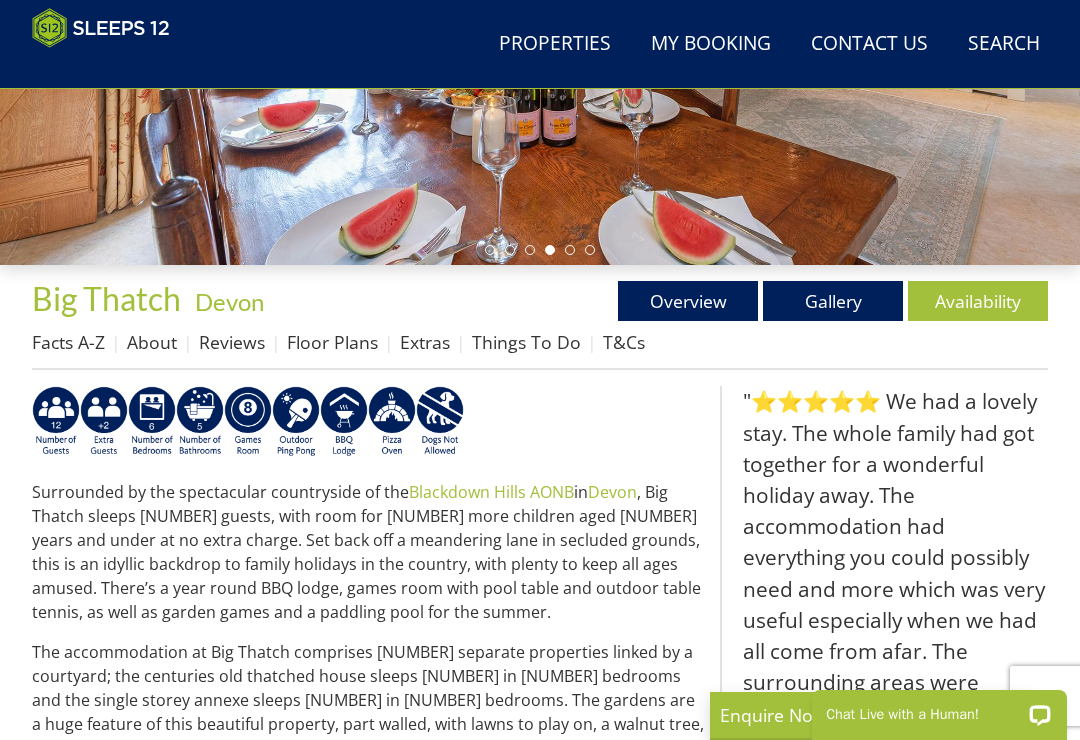 click on "Floor Plans" at bounding box center (332, 342) 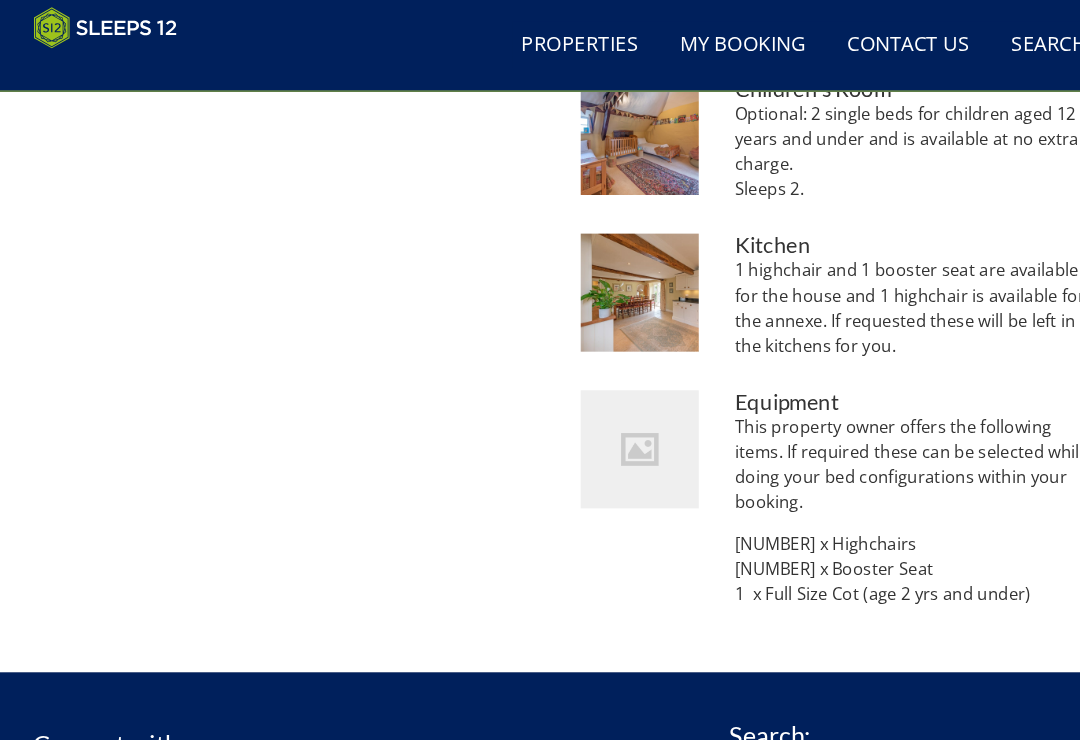scroll, scrollTop: 1708, scrollLeft: 0, axis: vertical 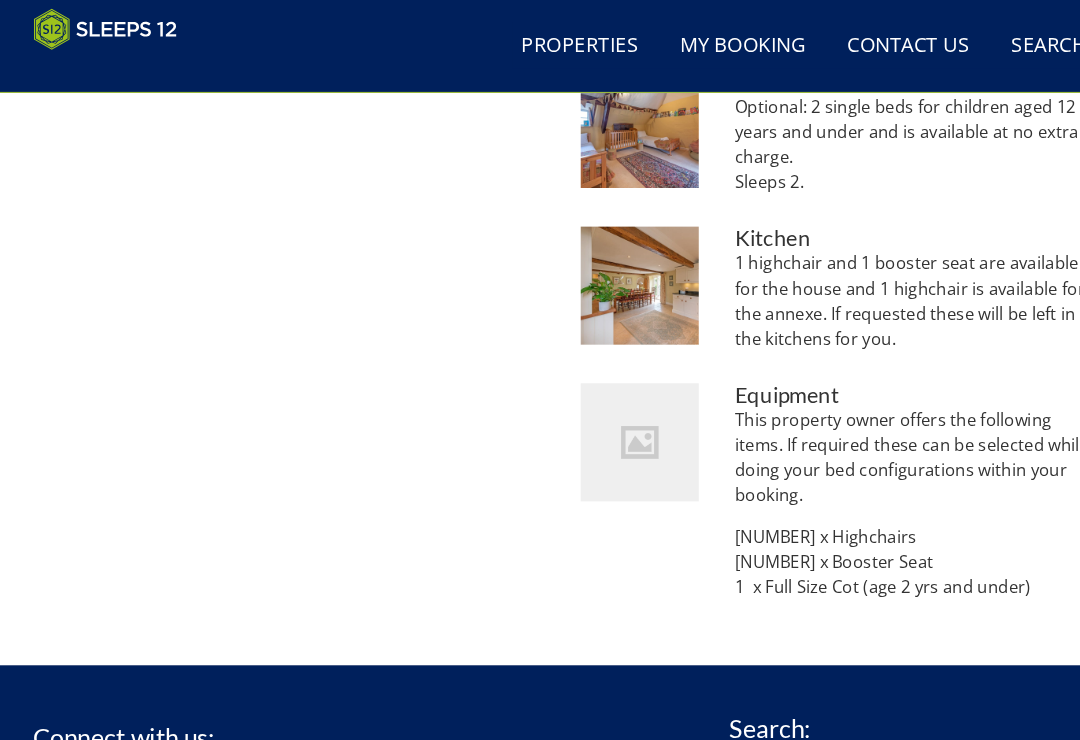click at bounding box center (612, 423) 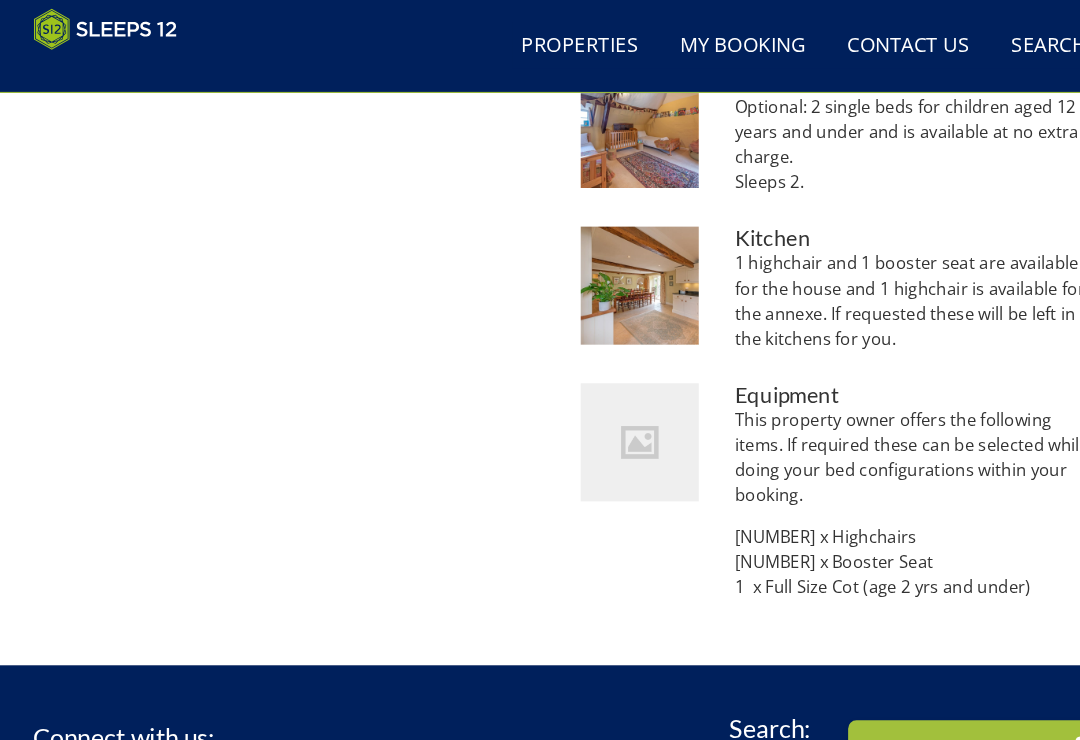 click at bounding box center [612, 273] 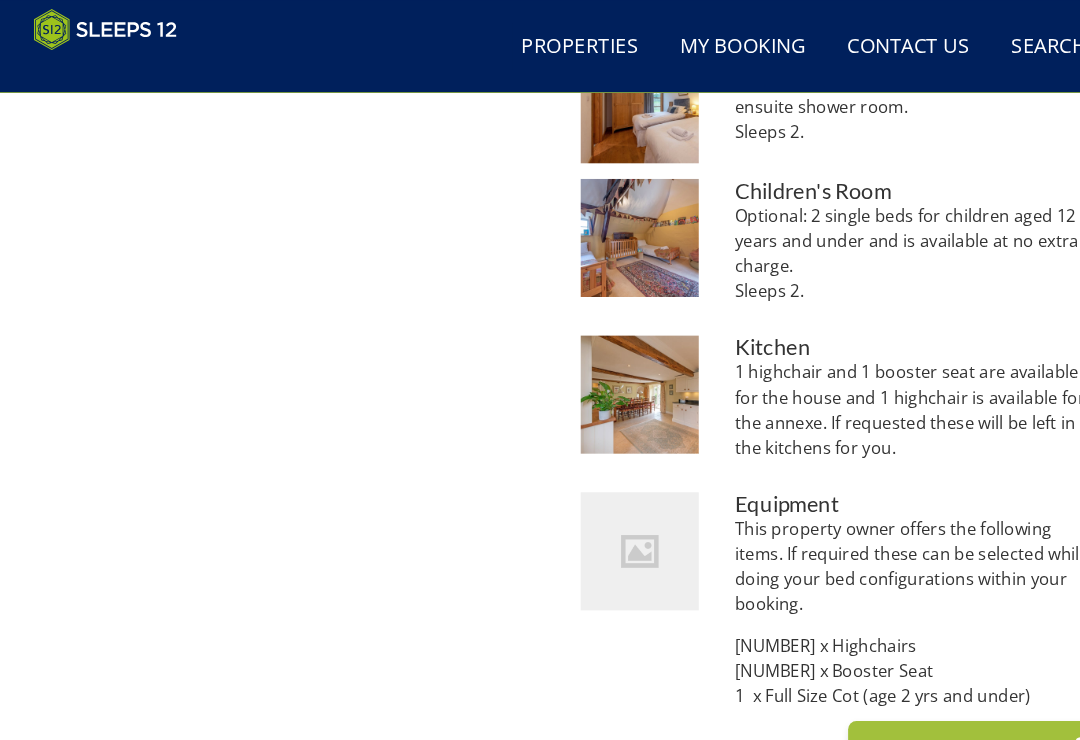 scroll, scrollTop: 1596, scrollLeft: 0, axis: vertical 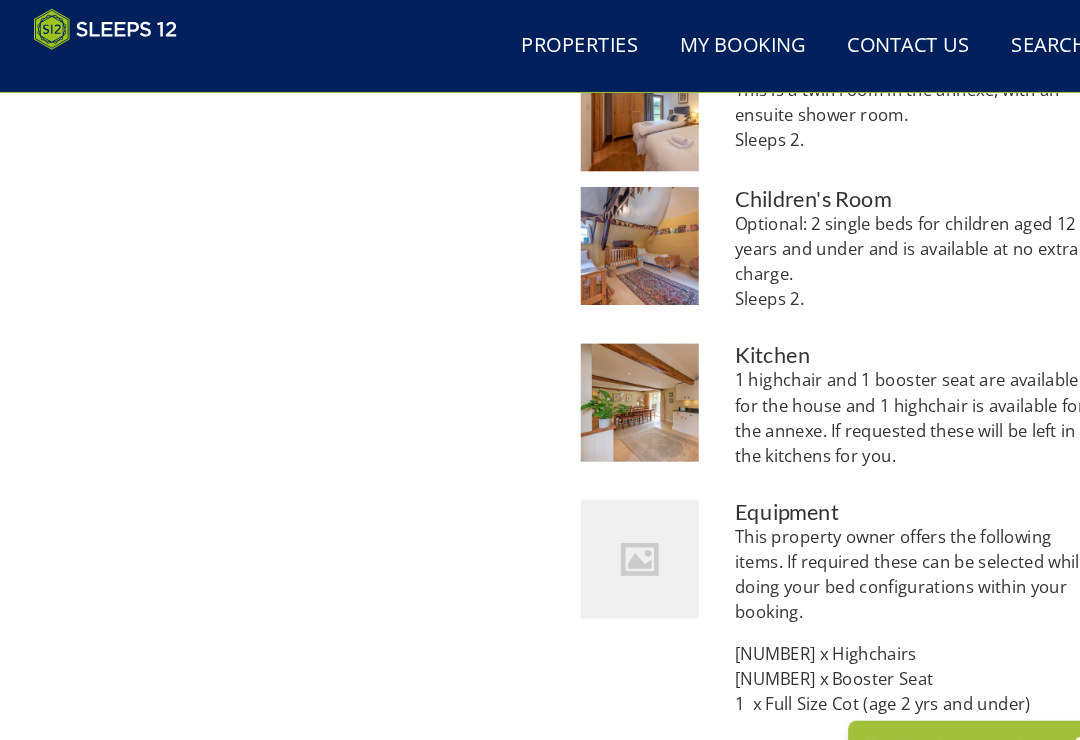 click at bounding box center [612, 235] 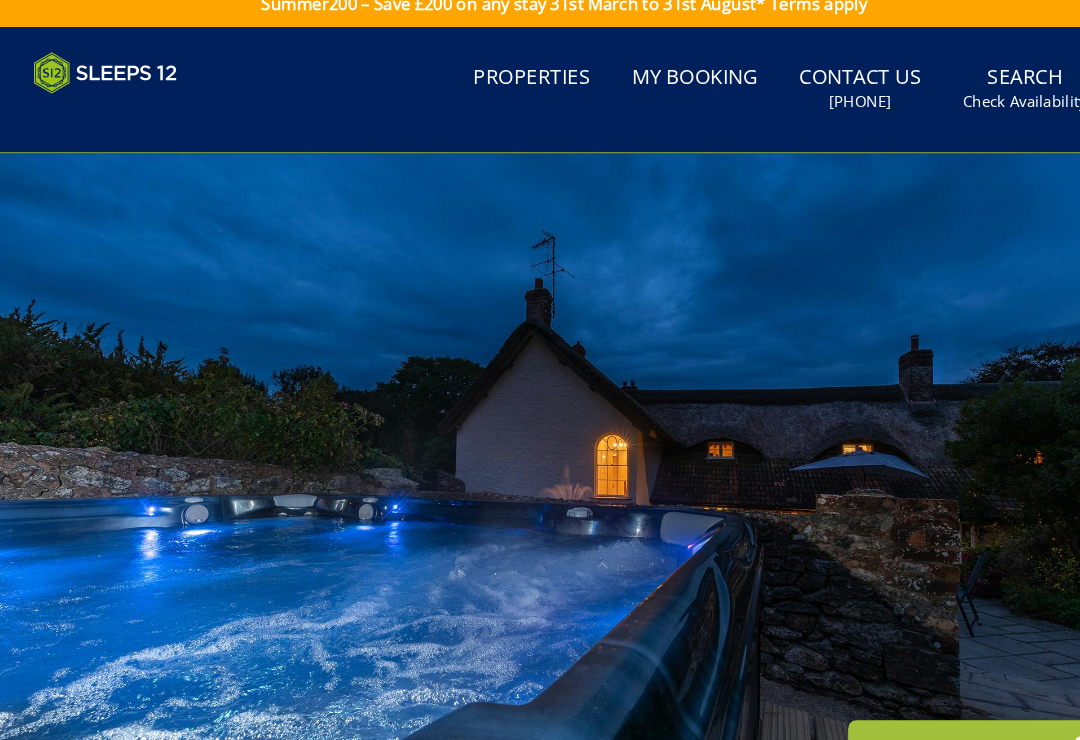 scroll, scrollTop: 0, scrollLeft: 0, axis: both 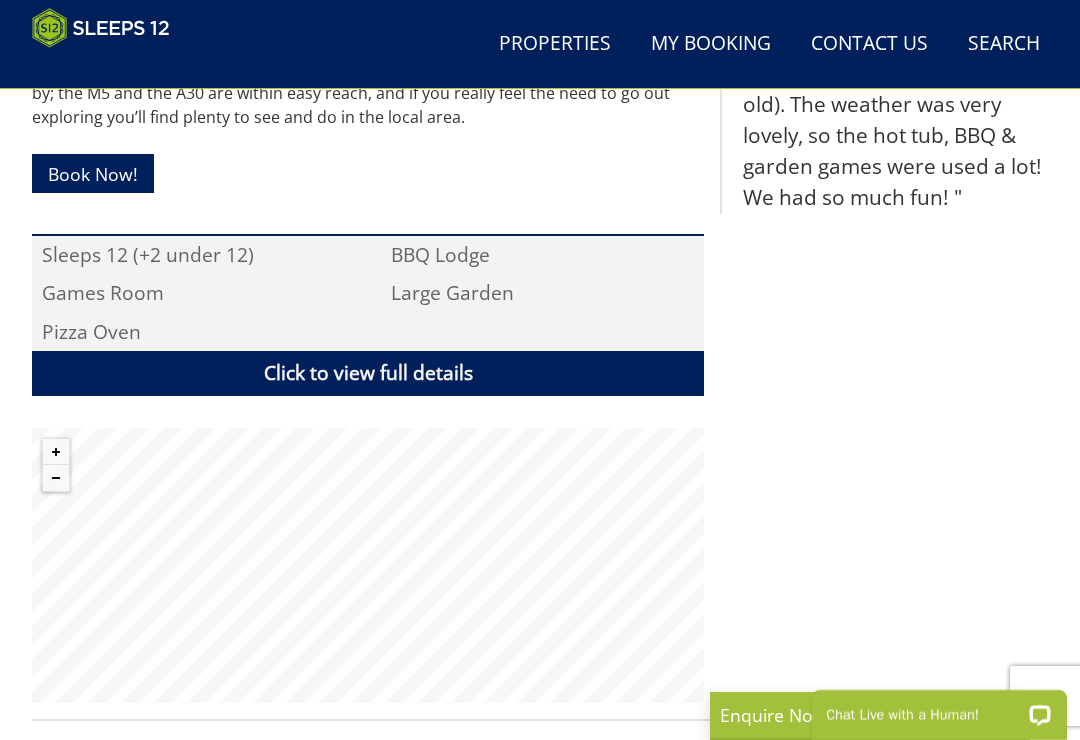 click at bounding box center [56, 478] 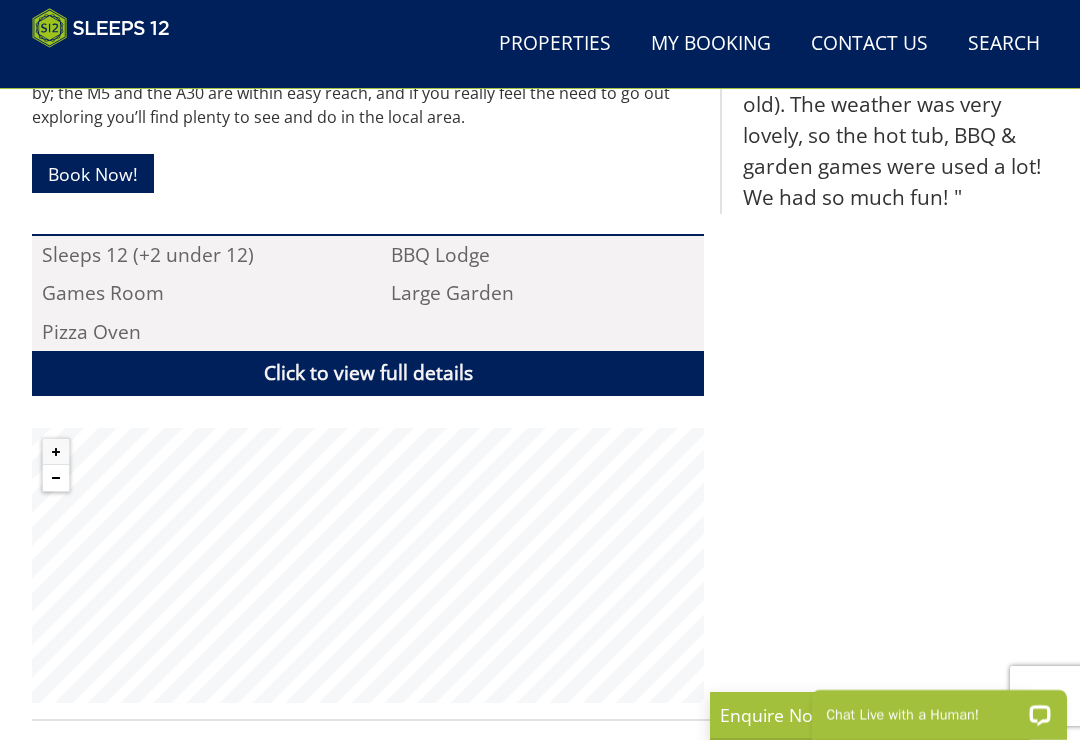 click at bounding box center (56, 478) 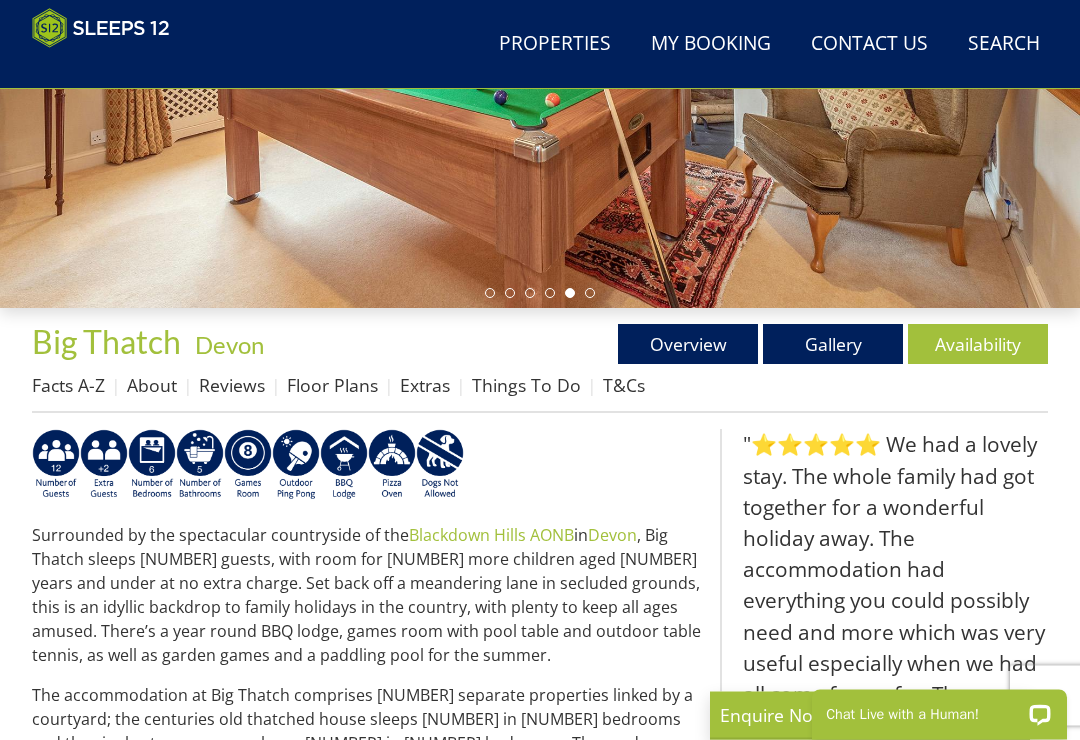 scroll, scrollTop: 430, scrollLeft: 0, axis: vertical 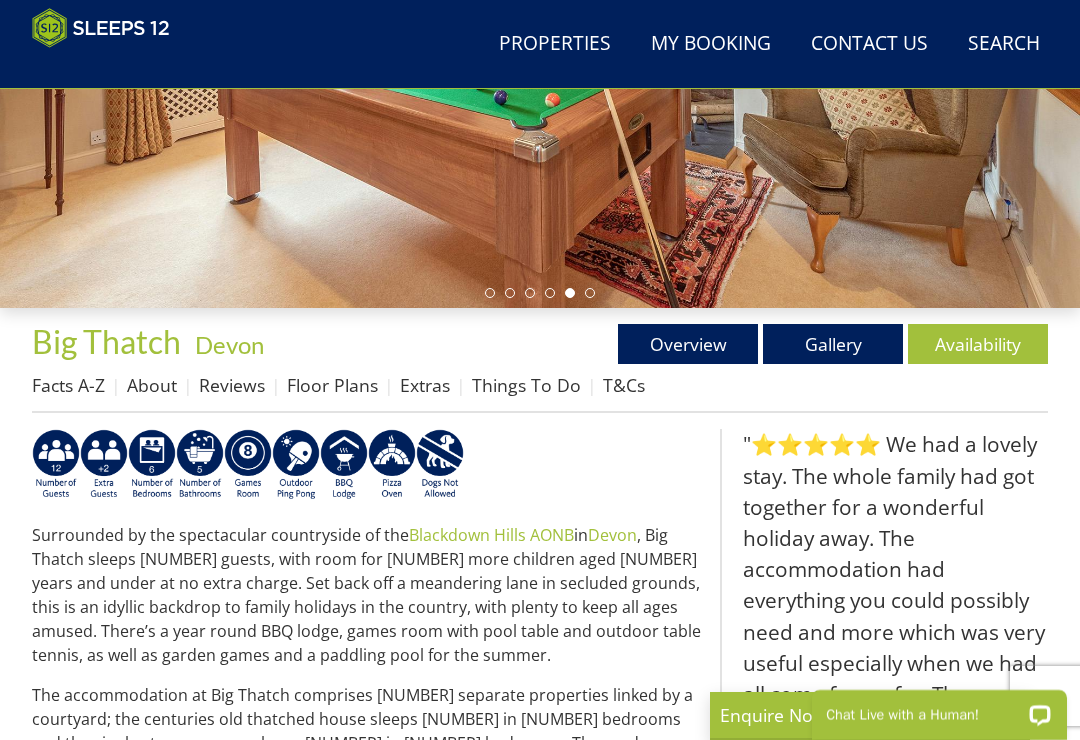 click on "Availability" at bounding box center (978, 344) 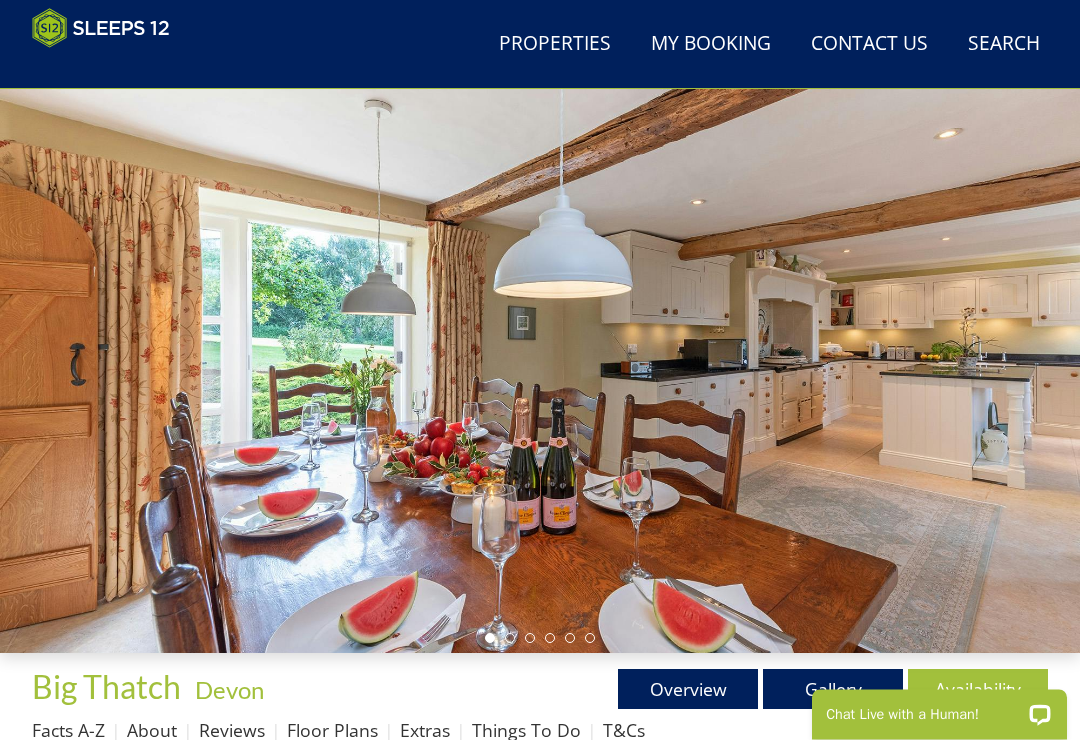 scroll, scrollTop: 0, scrollLeft: 0, axis: both 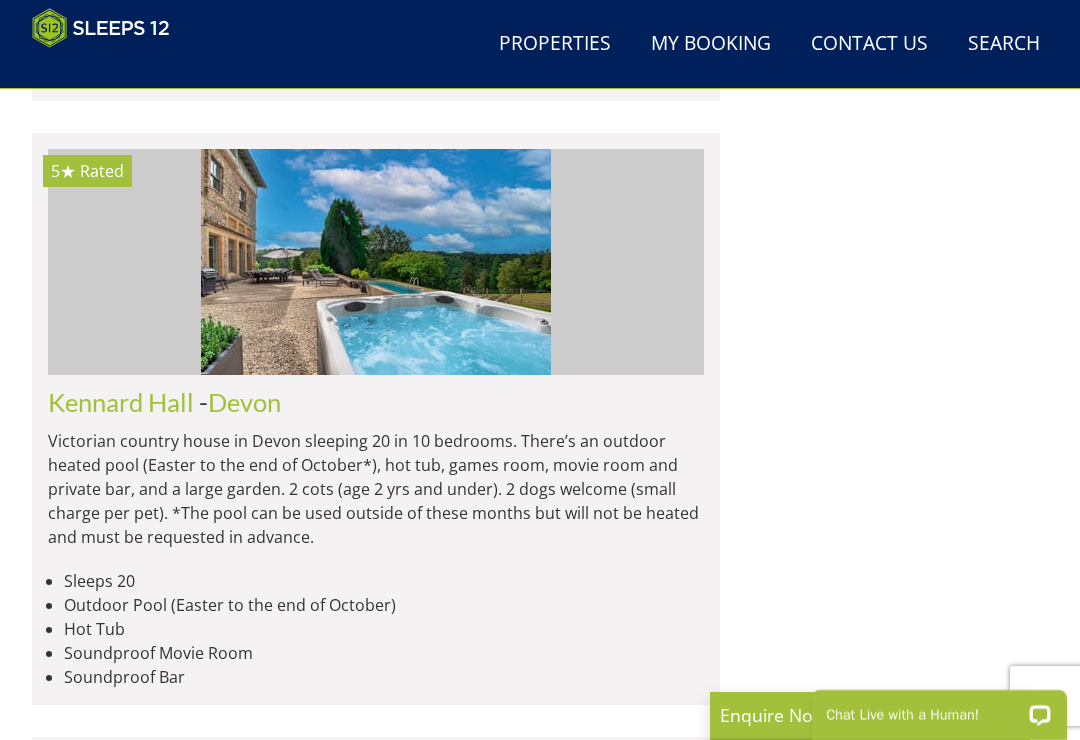 click at bounding box center (376, 2286) 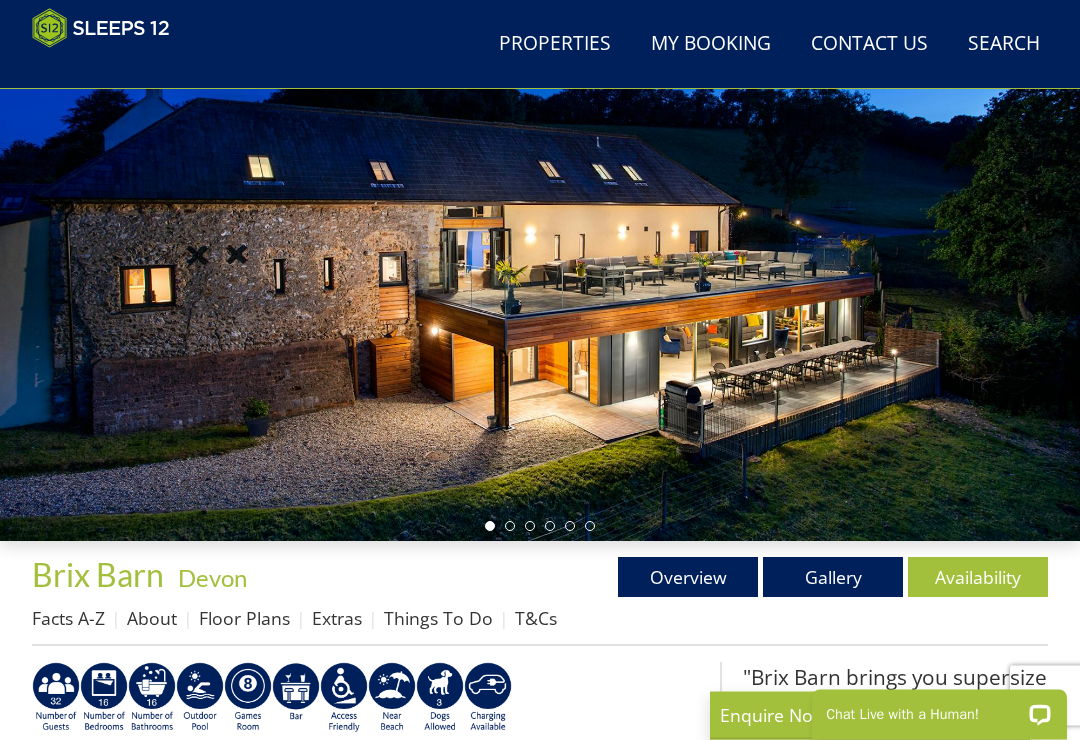 scroll, scrollTop: 0, scrollLeft: 0, axis: both 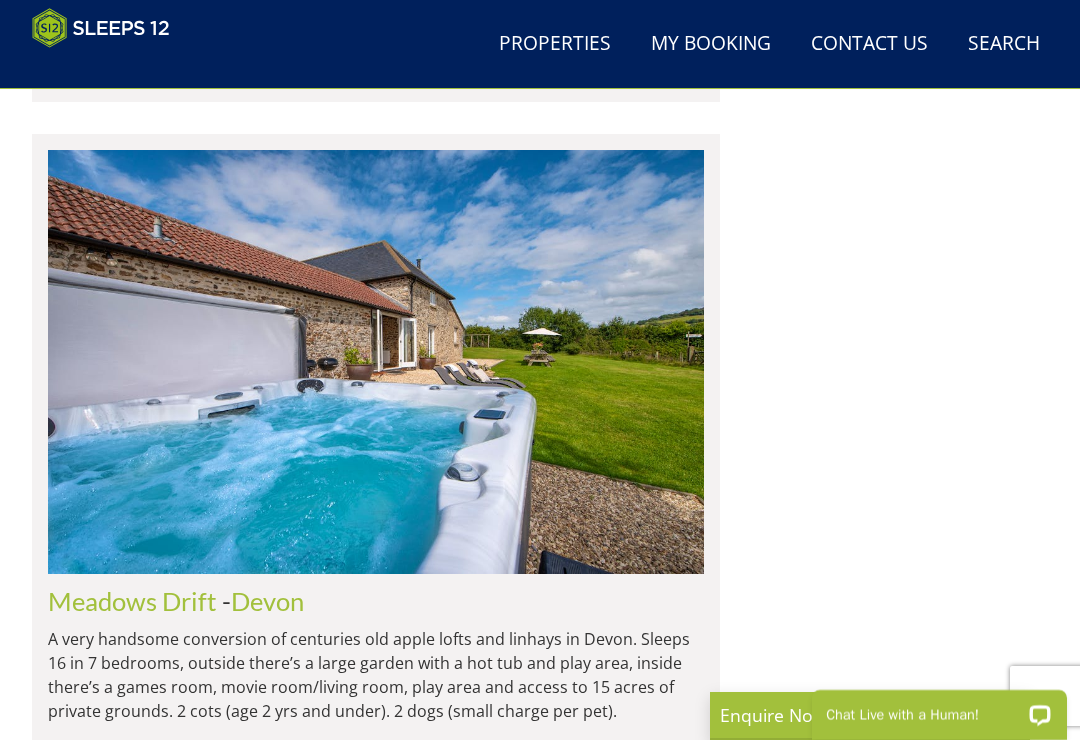 click at bounding box center (376, 2970) 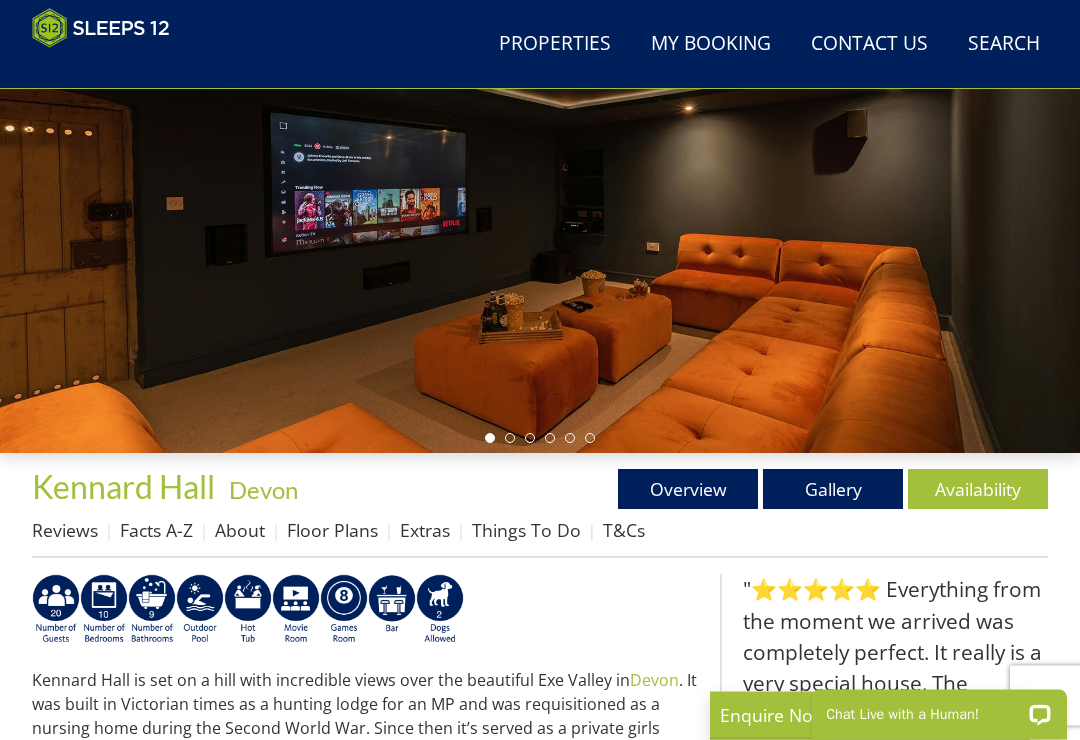 scroll, scrollTop: 285, scrollLeft: 0, axis: vertical 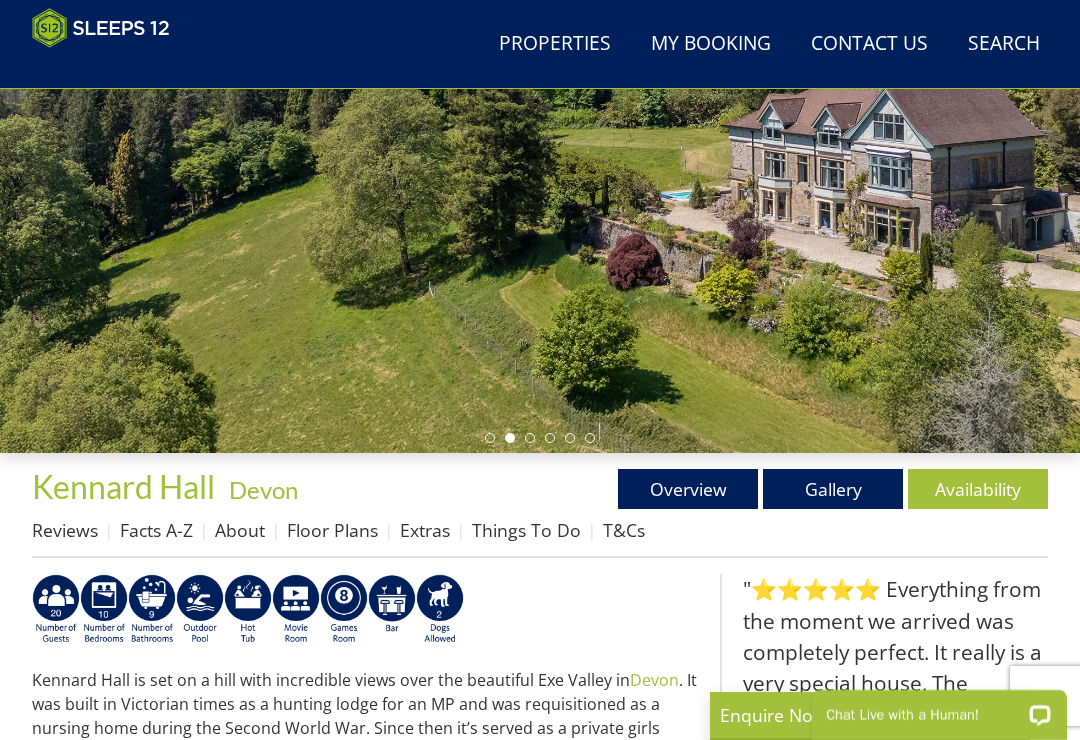 click on "Floor Plans" at bounding box center [332, 530] 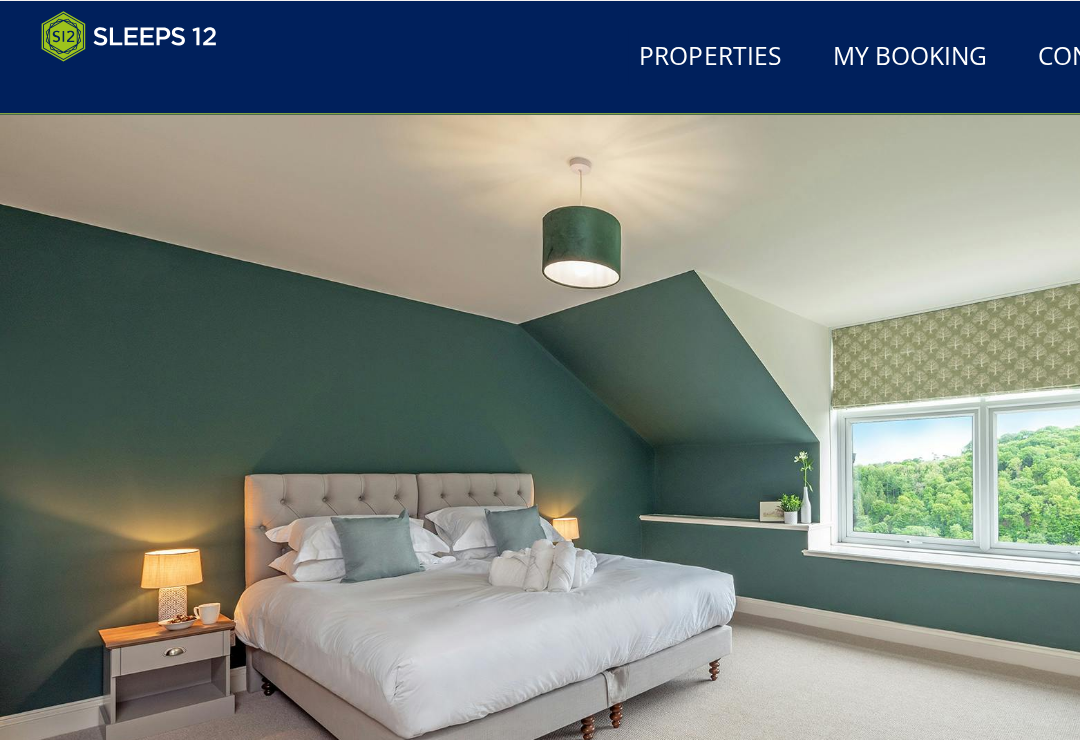 scroll, scrollTop: 0, scrollLeft: 0, axis: both 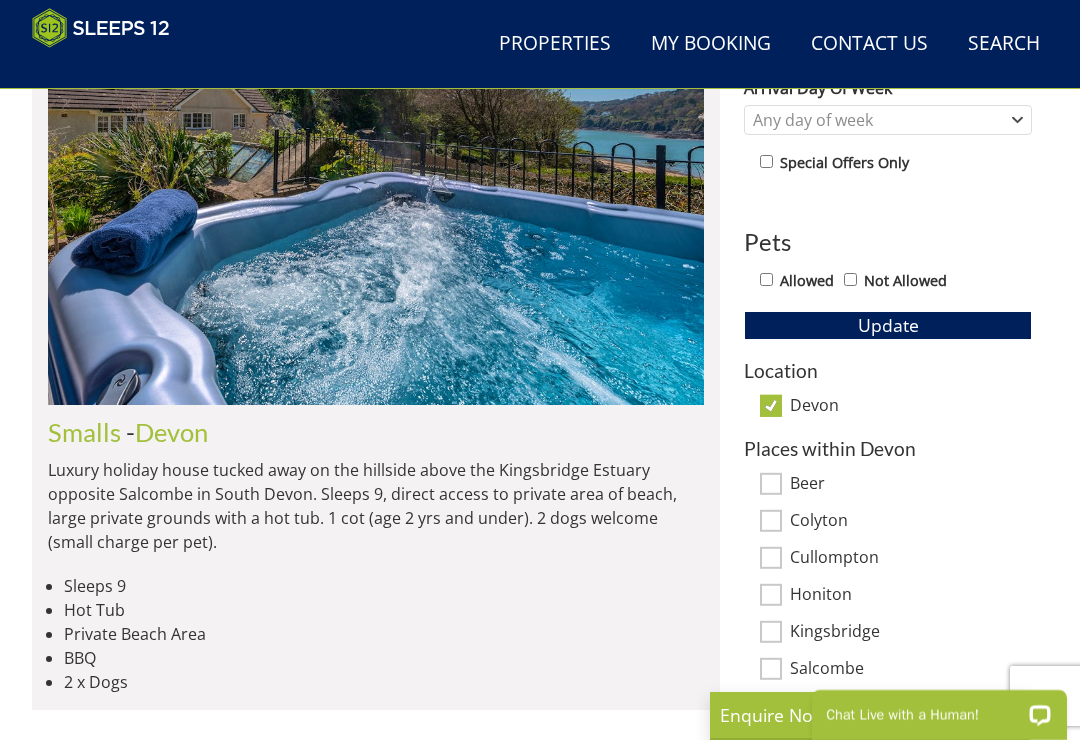click at bounding box center [376, 193] 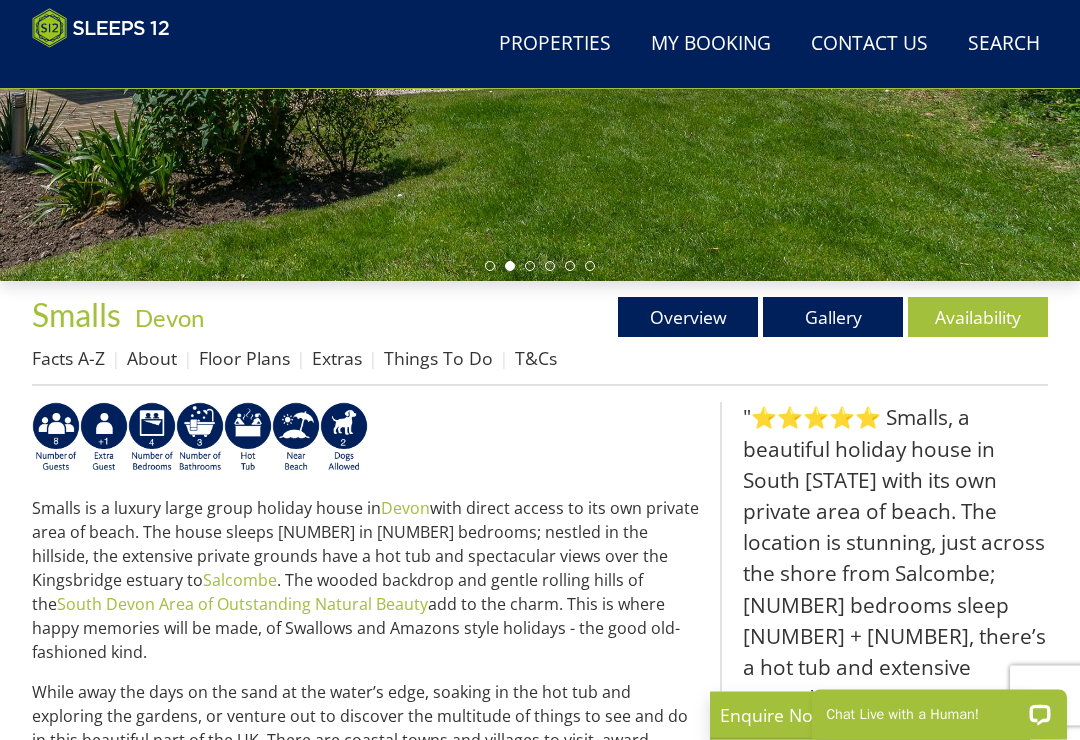 scroll, scrollTop: 403, scrollLeft: 0, axis: vertical 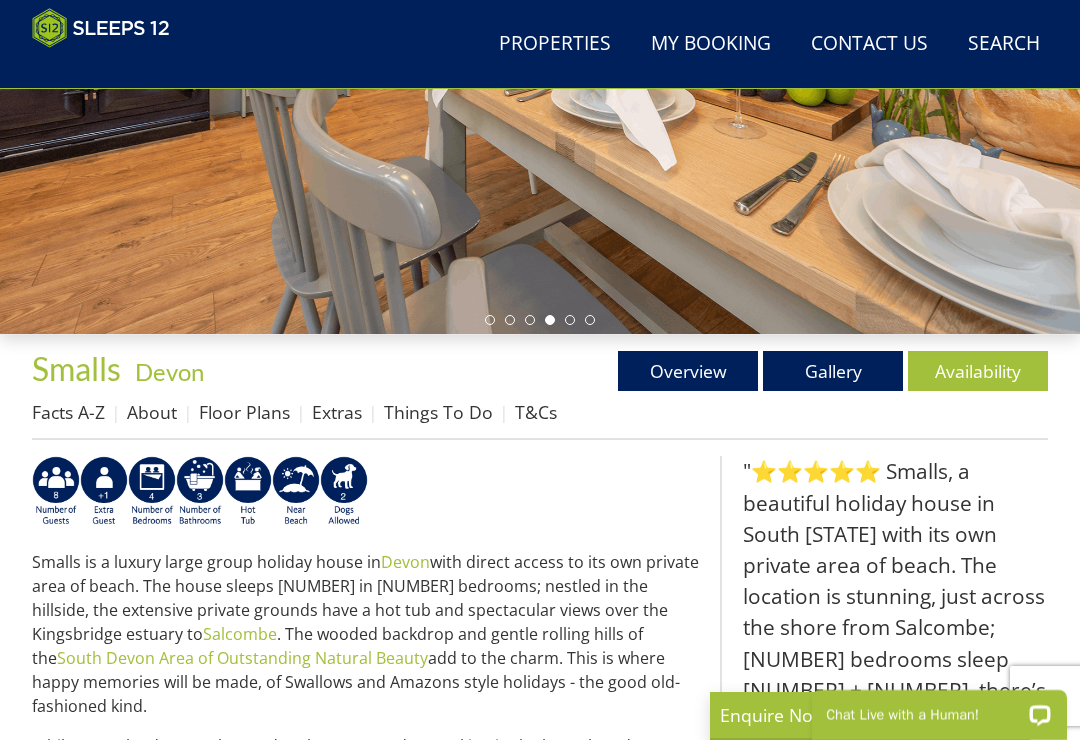 click at bounding box center (200, 492) 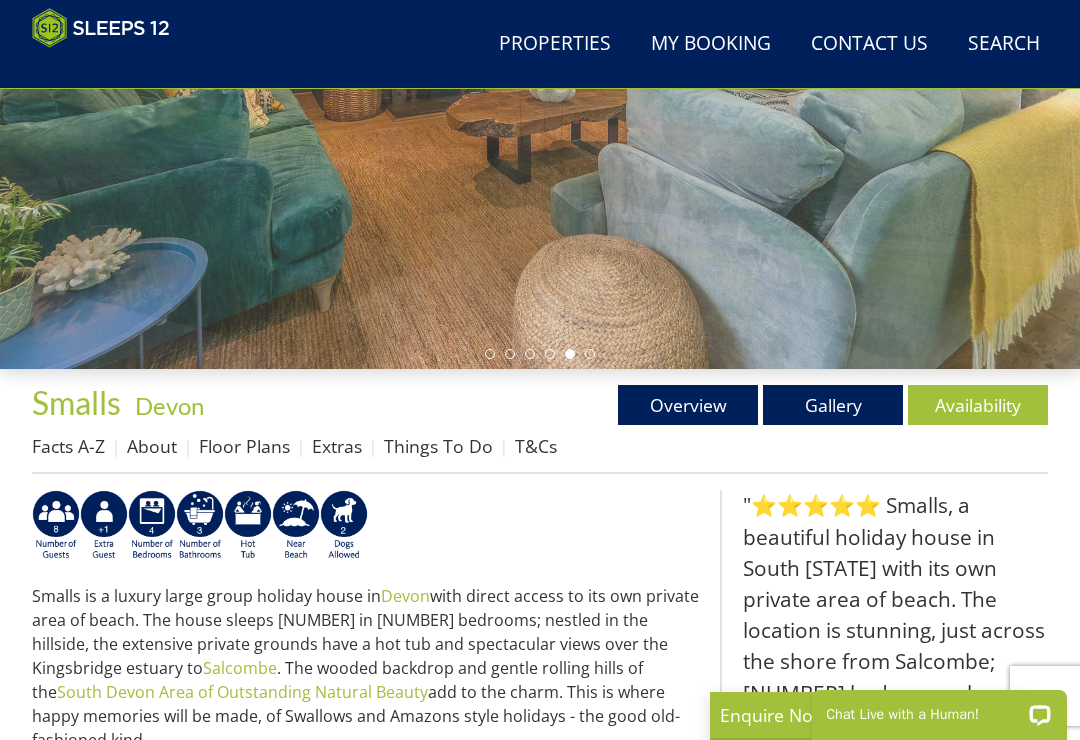 scroll, scrollTop: 345, scrollLeft: 0, axis: vertical 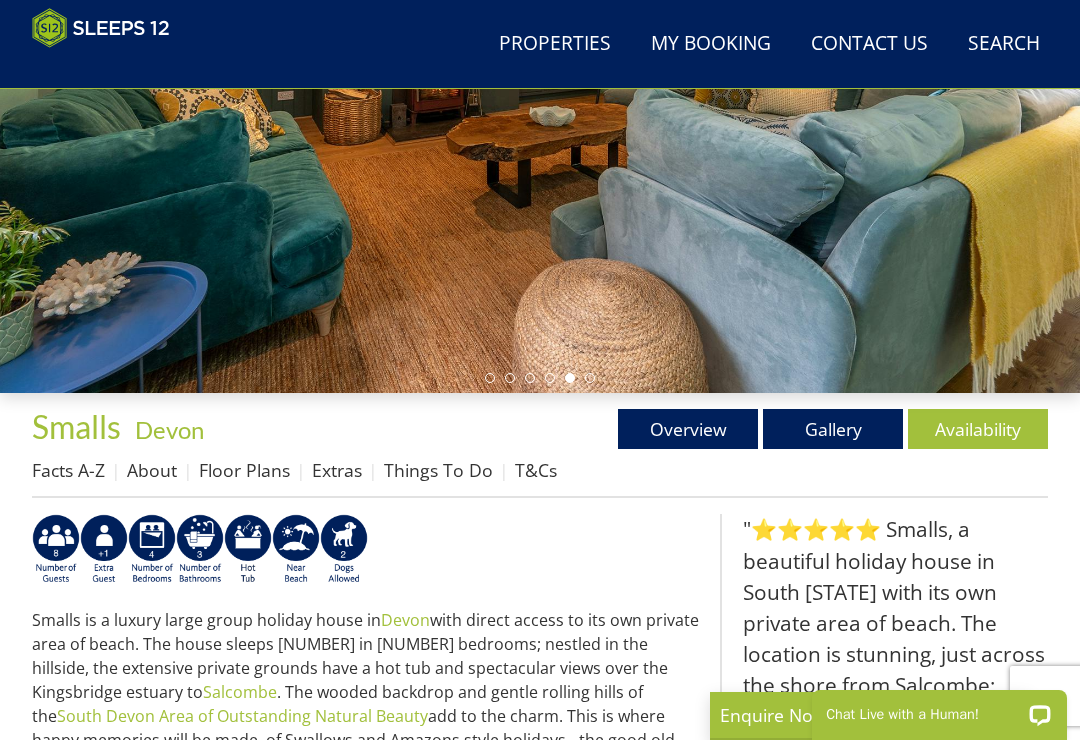 click on "Floor Plans" at bounding box center [244, 470] 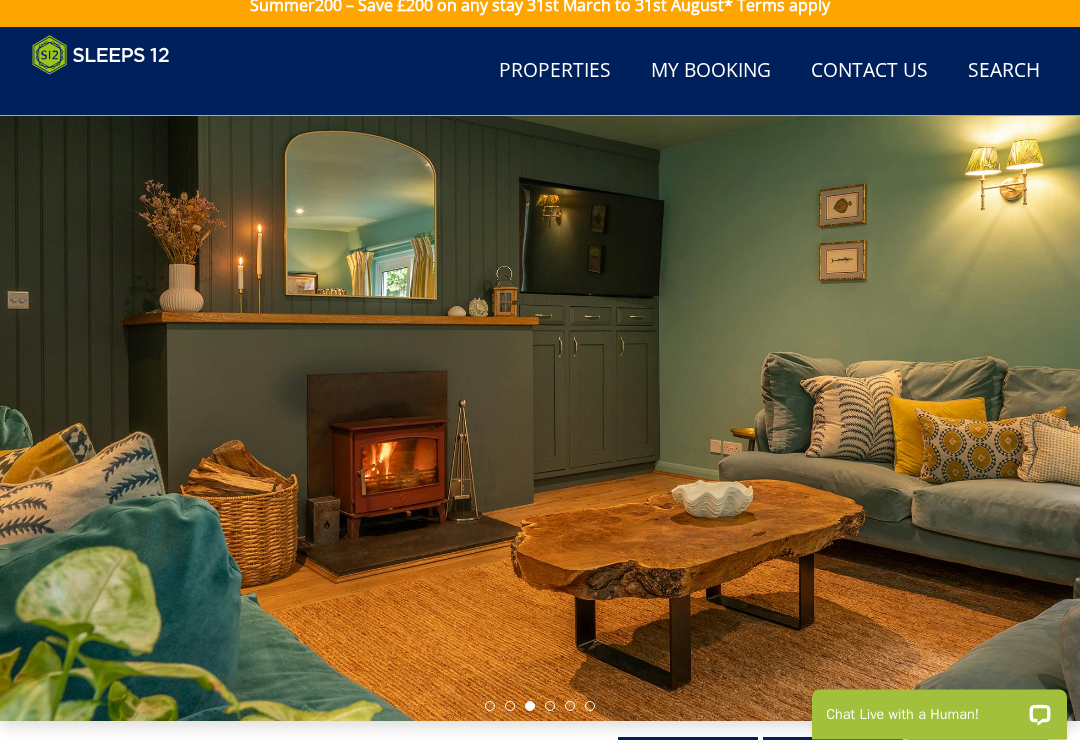 scroll, scrollTop: 0, scrollLeft: 0, axis: both 